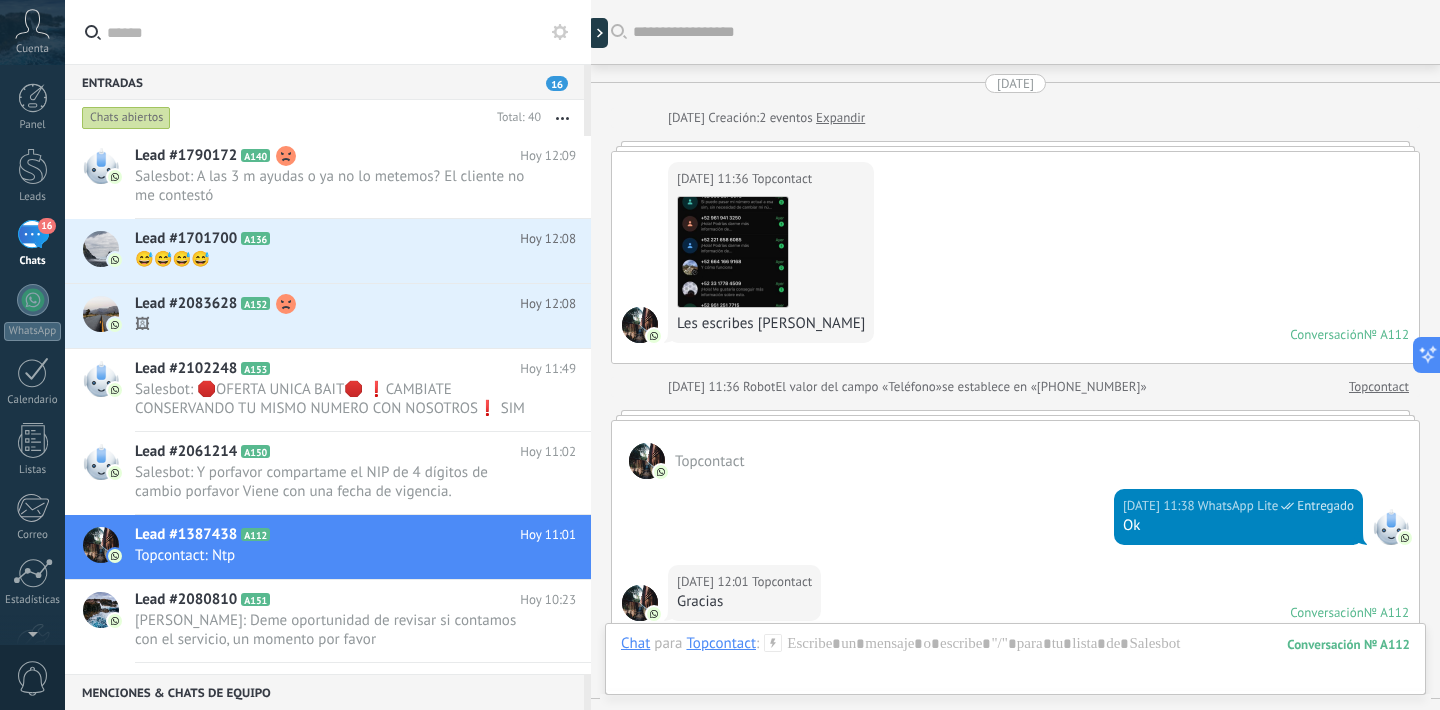 scroll, scrollTop: 0, scrollLeft: 0, axis: both 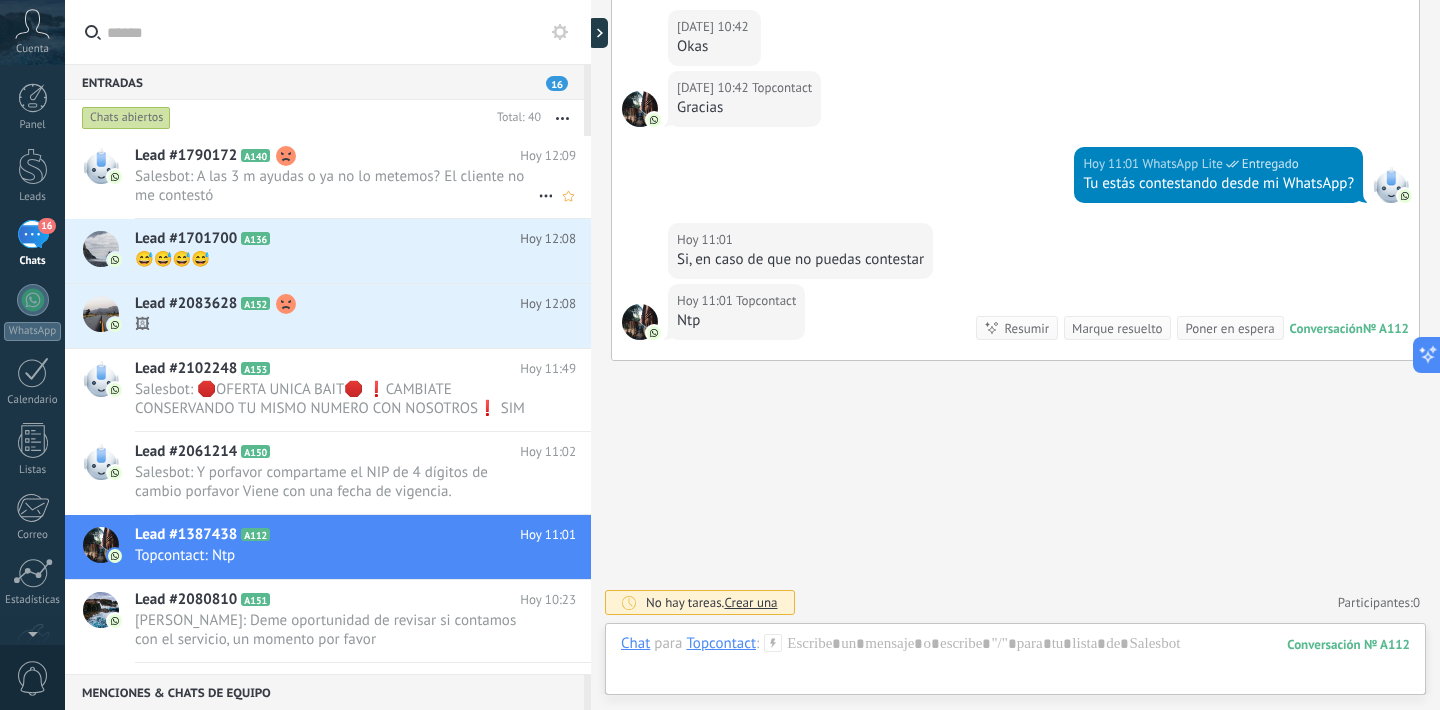 click on "Salesbot: A las 3 m ayudas o ya no lo metemos? El cliente no me contestó" at bounding box center [336, 186] 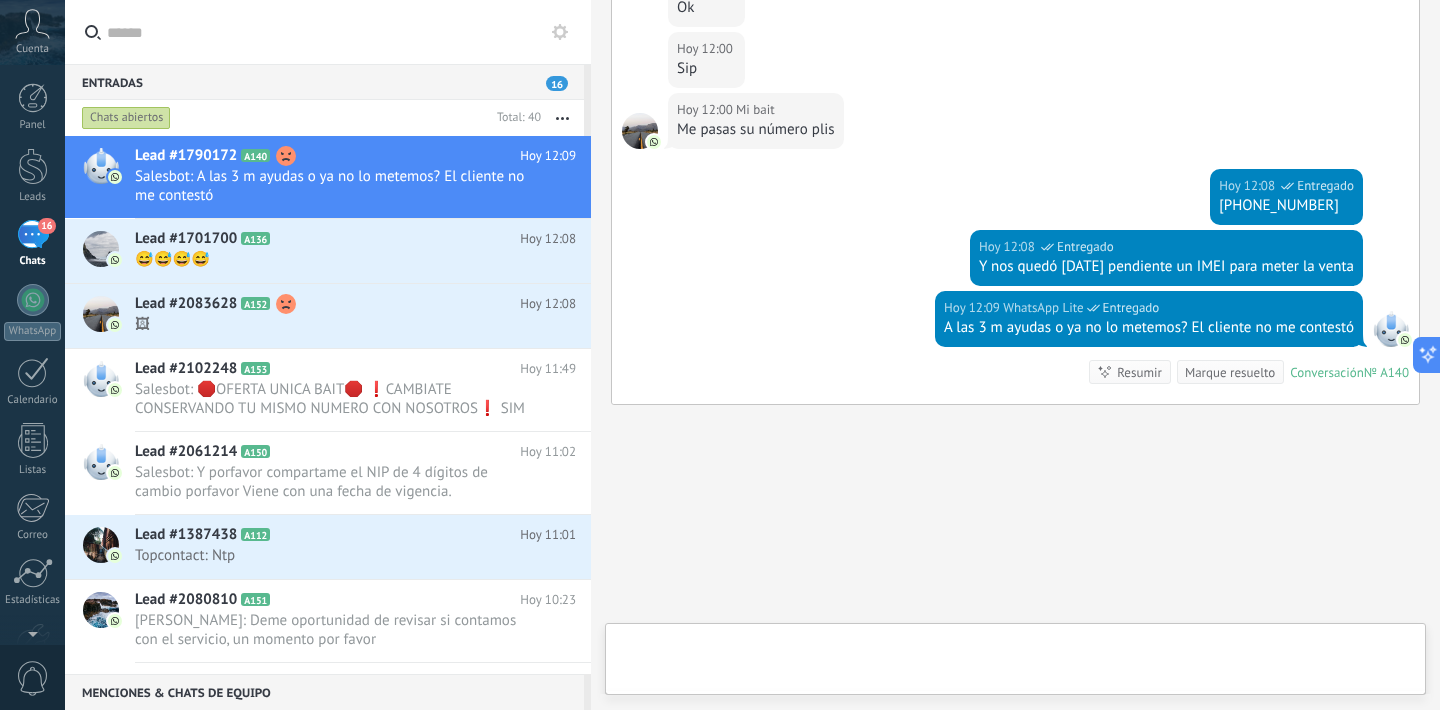 scroll, scrollTop: 1191, scrollLeft: 0, axis: vertical 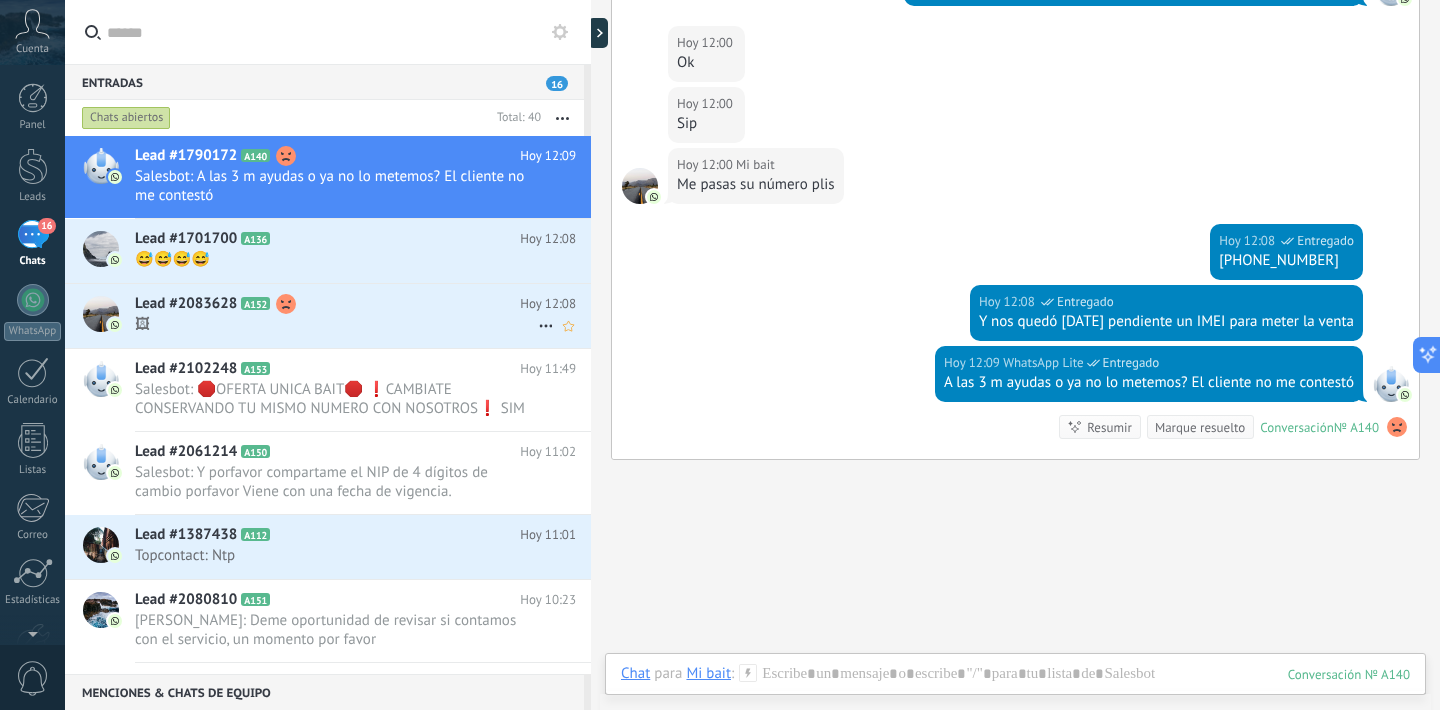 click on "Lead #2083628
A152" at bounding box center [327, 304] 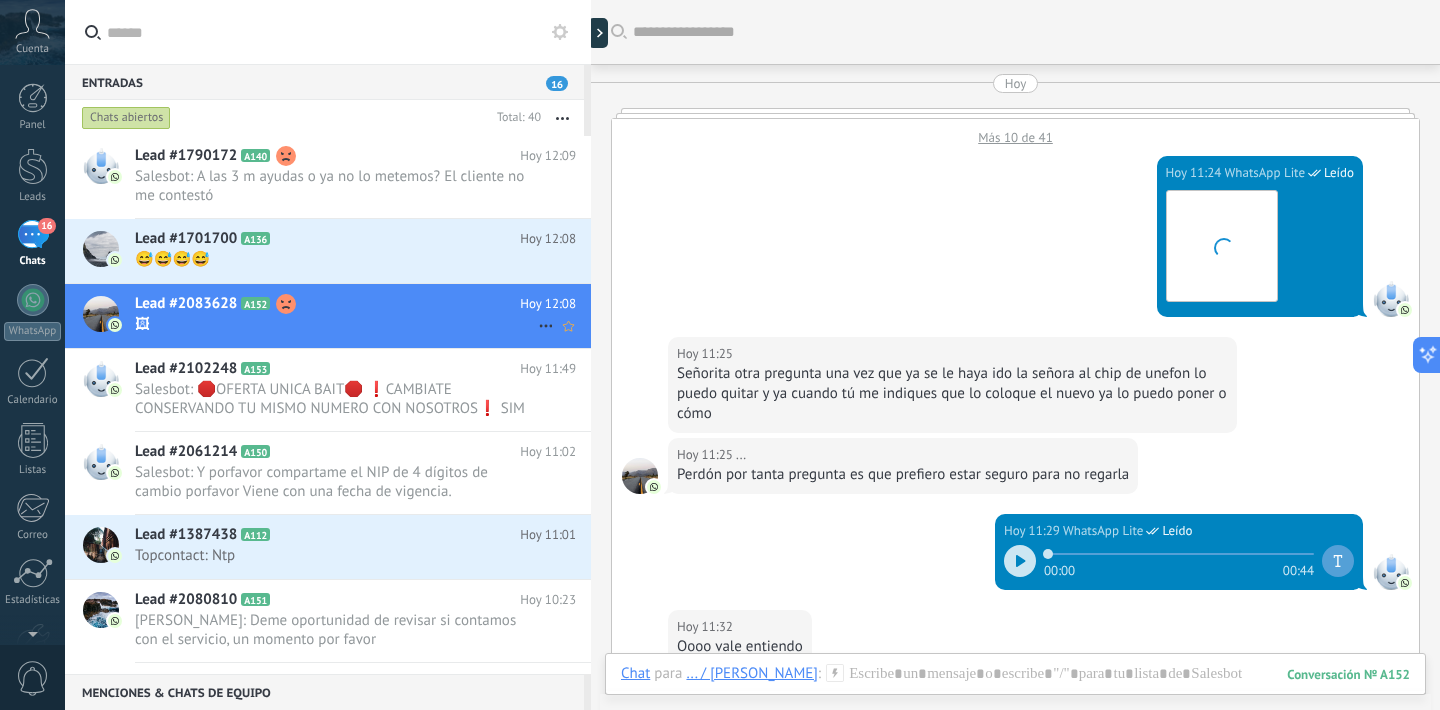 scroll, scrollTop: 671, scrollLeft: 0, axis: vertical 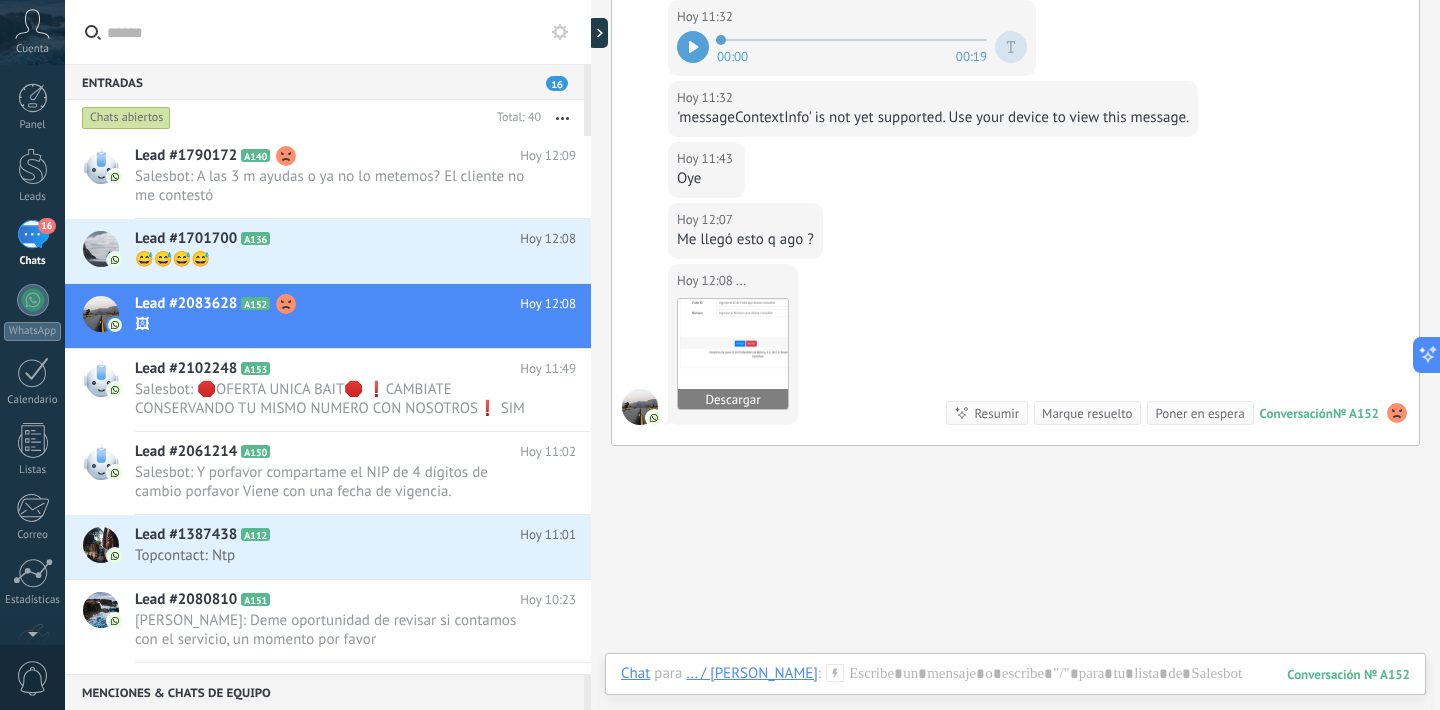 click at bounding box center (733, 354) 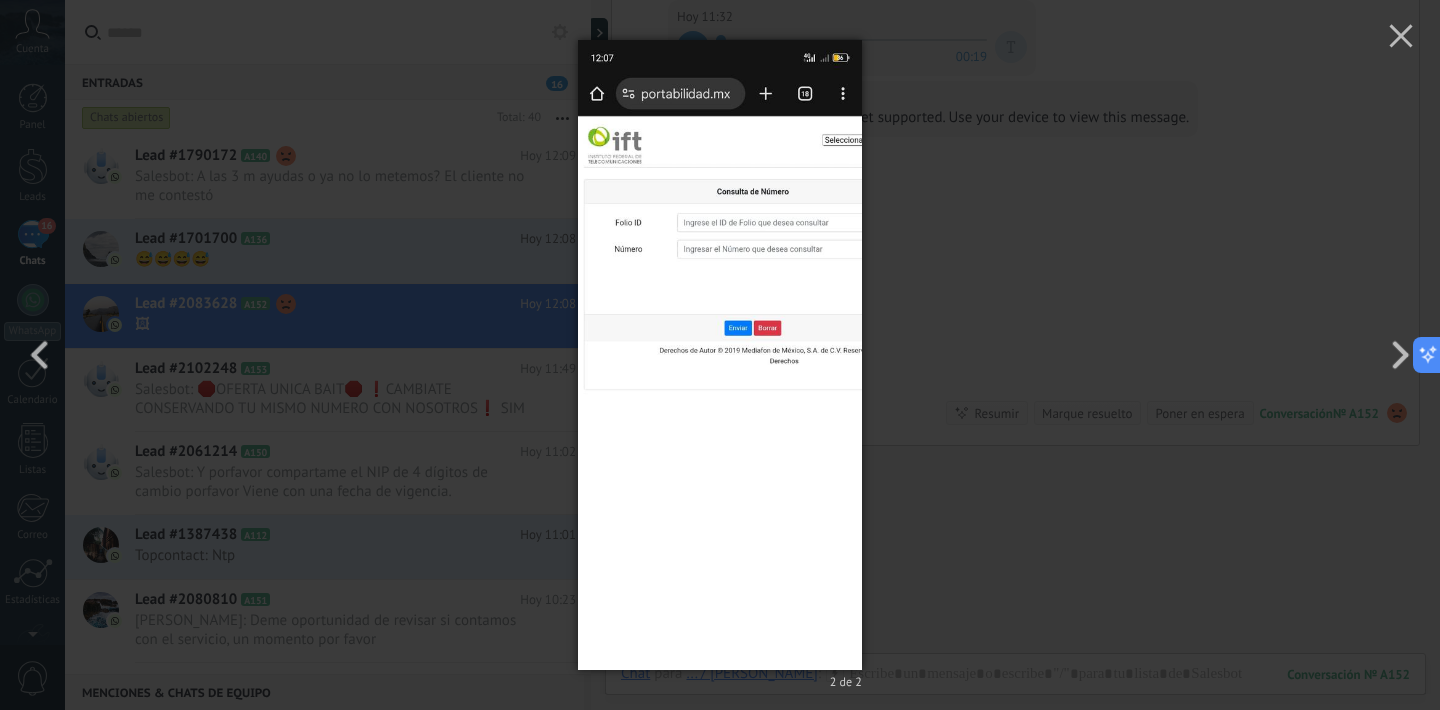 click at bounding box center (720, 355) 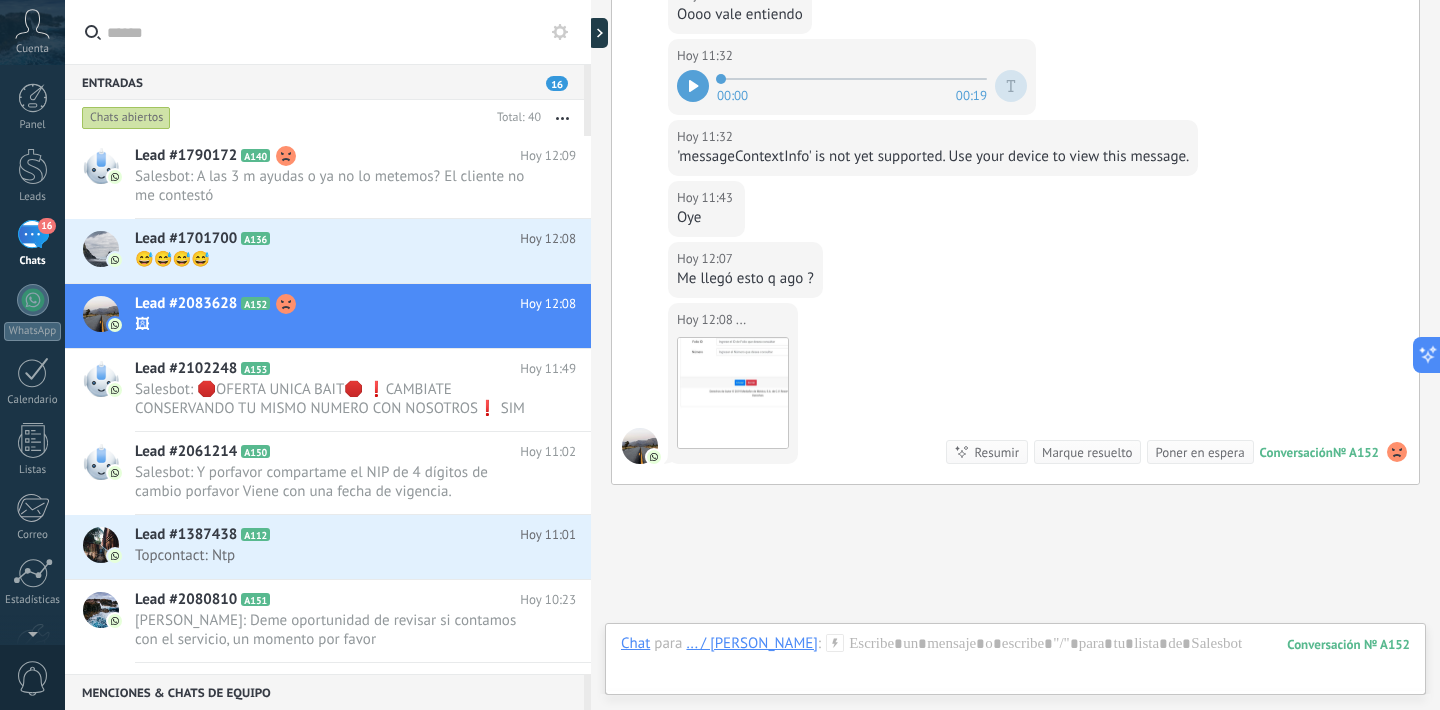 scroll, scrollTop: 758, scrollLeft: 0, axis: vertical 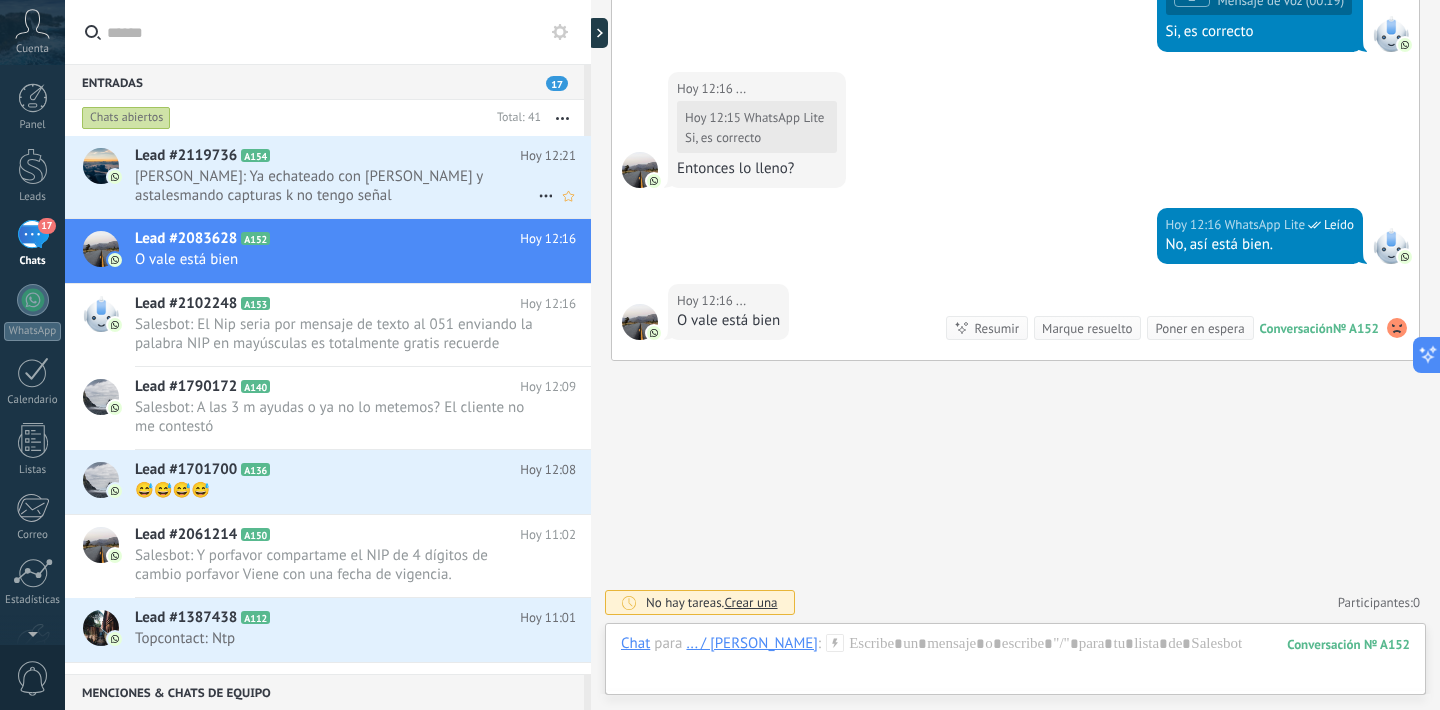 click on "[PERSON_NAME]: Ya echateado con [PERSON_NAME] y astalesmando capturas  k no tengo señal" at bounding box center (336, 186) 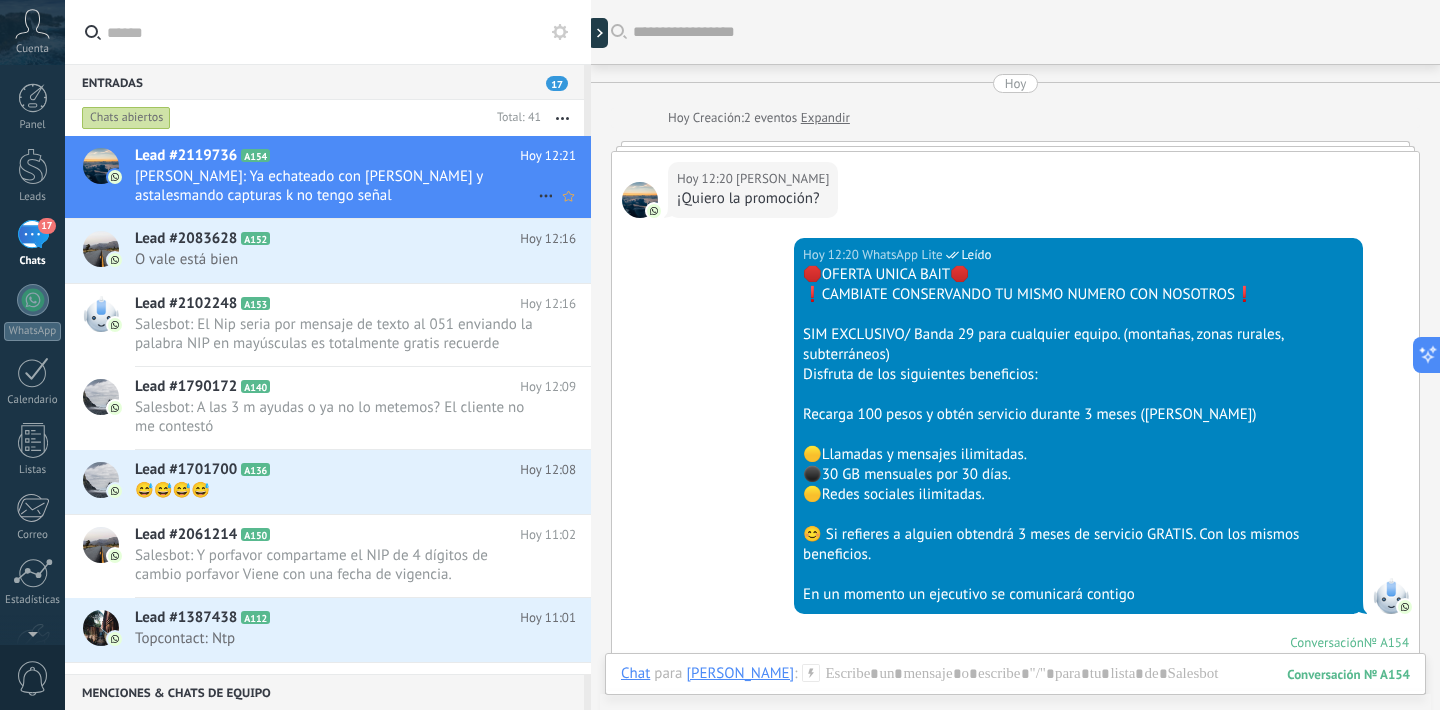 scroll, scrollTop: 505, scrollLeft: 0, axis: vertical 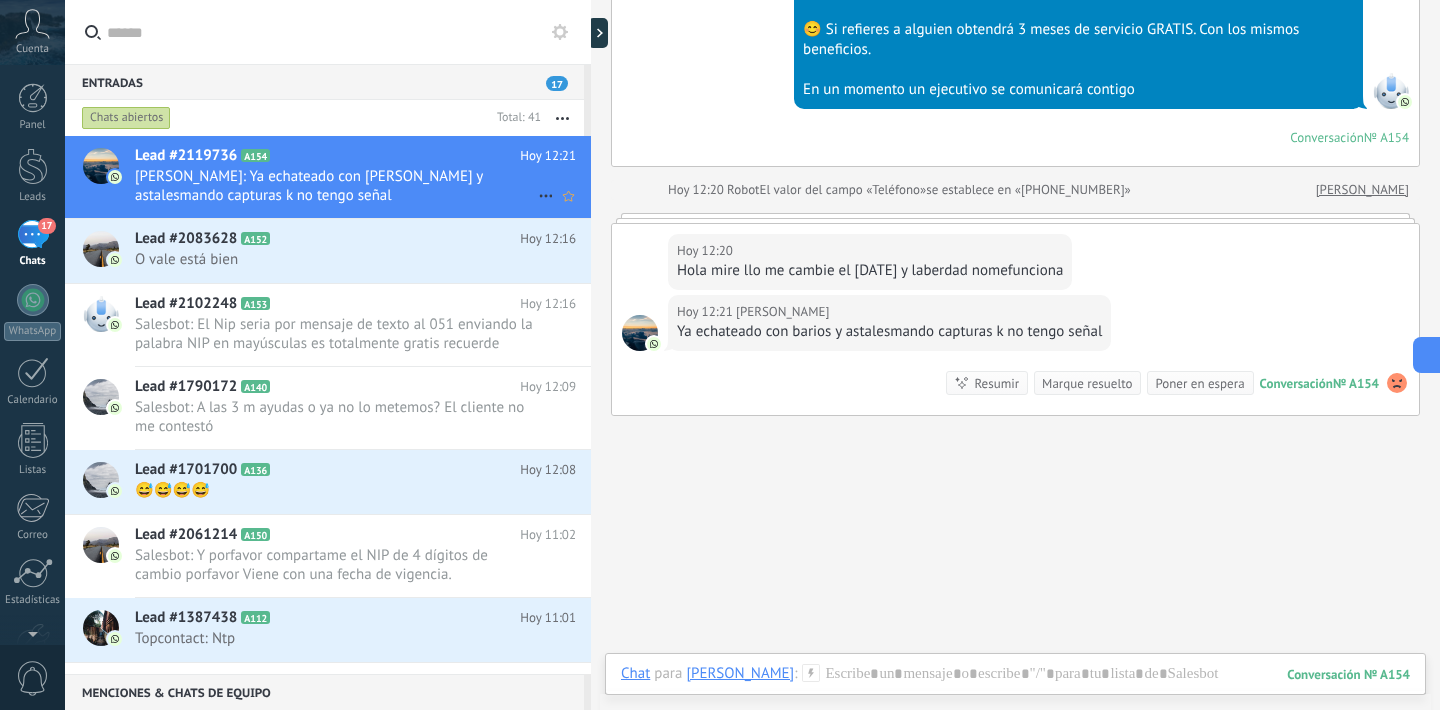 click 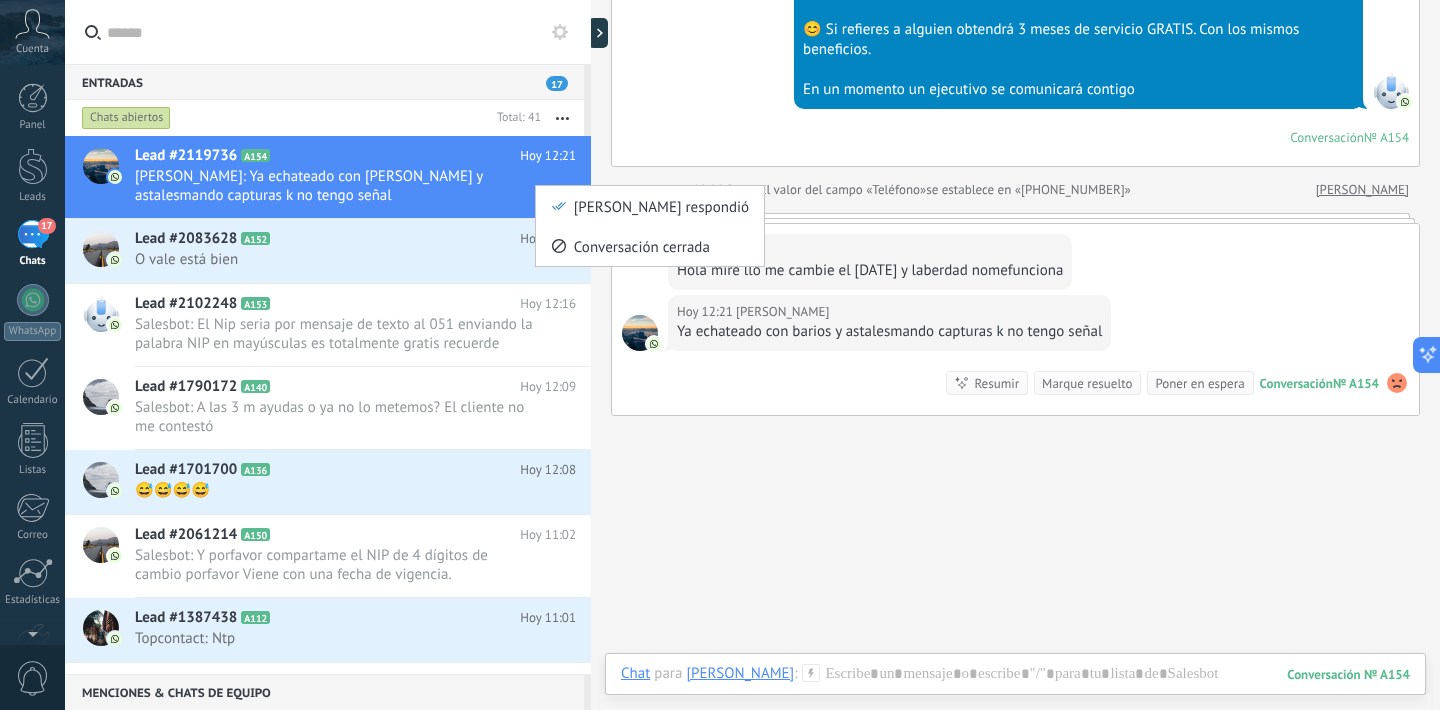 scroll, scrollTop: 505, scrollLeft: 0, axis: vertical 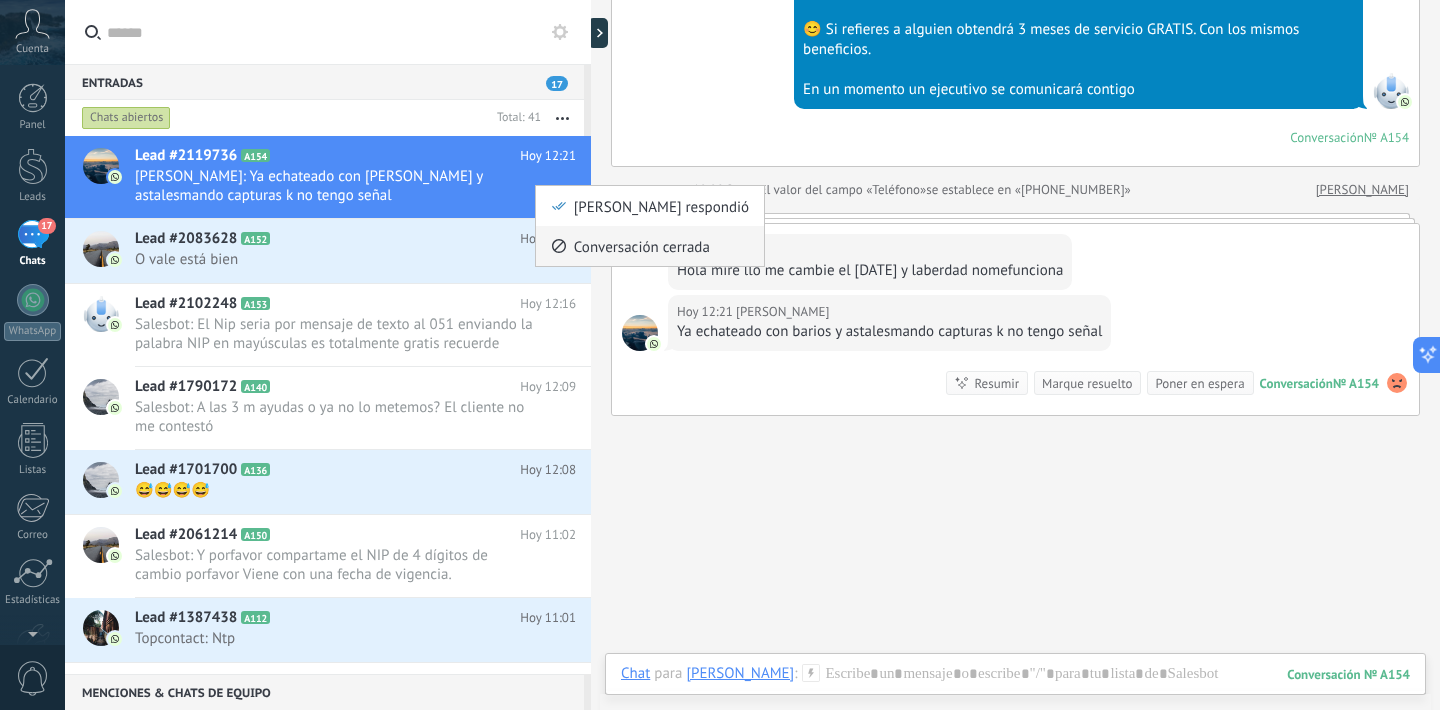 click on "Conversación cerrada" at bounding box center [642, 246] 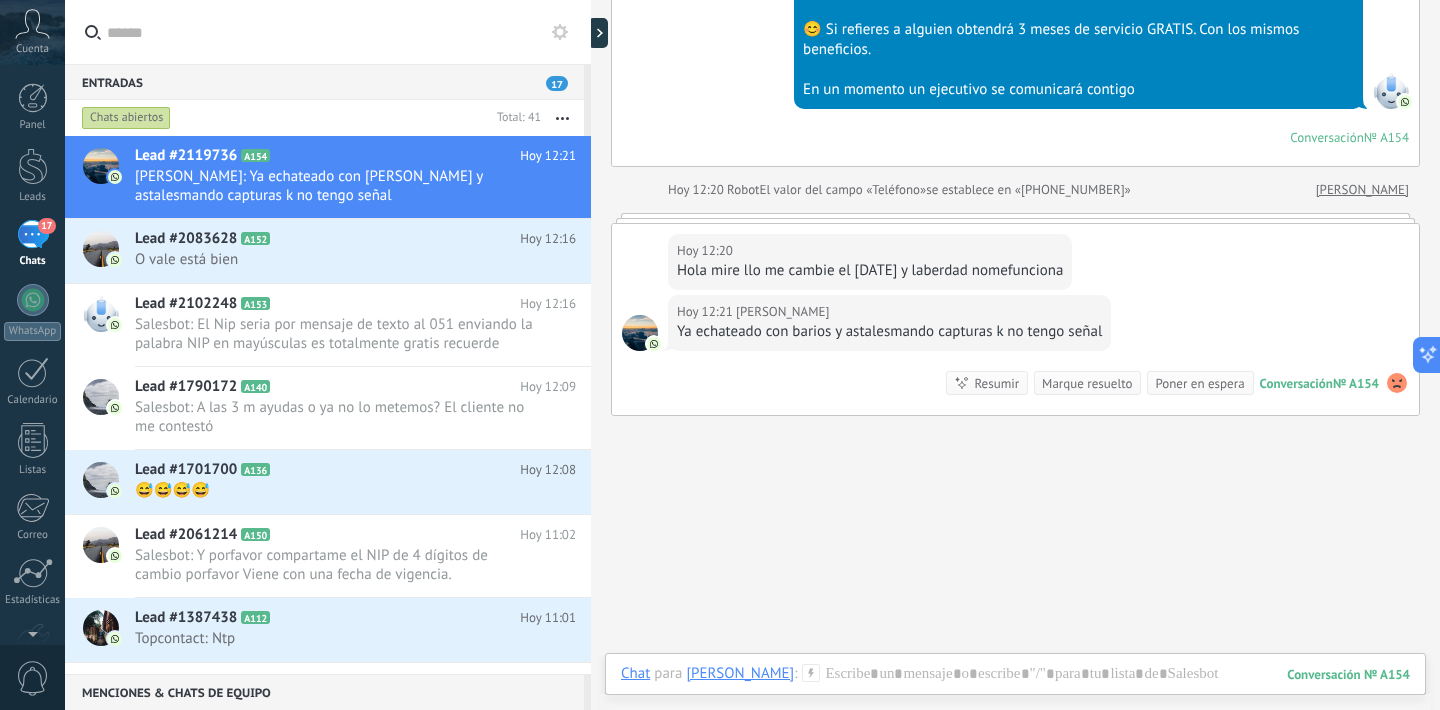 scroll, scrollTop: 505, scrollLeft: 0, axis: vertical 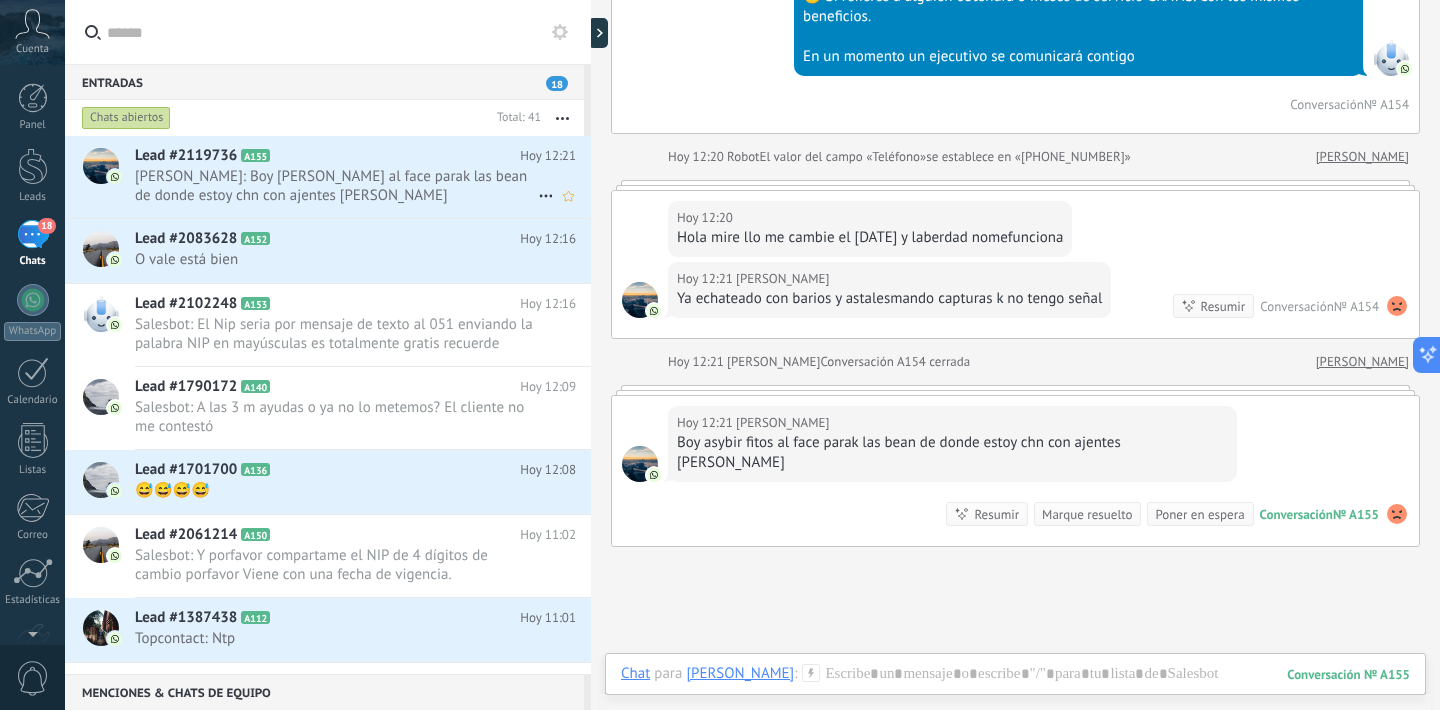 click on "[PERSON_NAME]: Boy [PERSON_NAME] al face parak las bean de donde estoy chn con ajentes [PERSON_NAME]" at bounding box center (336, 186) 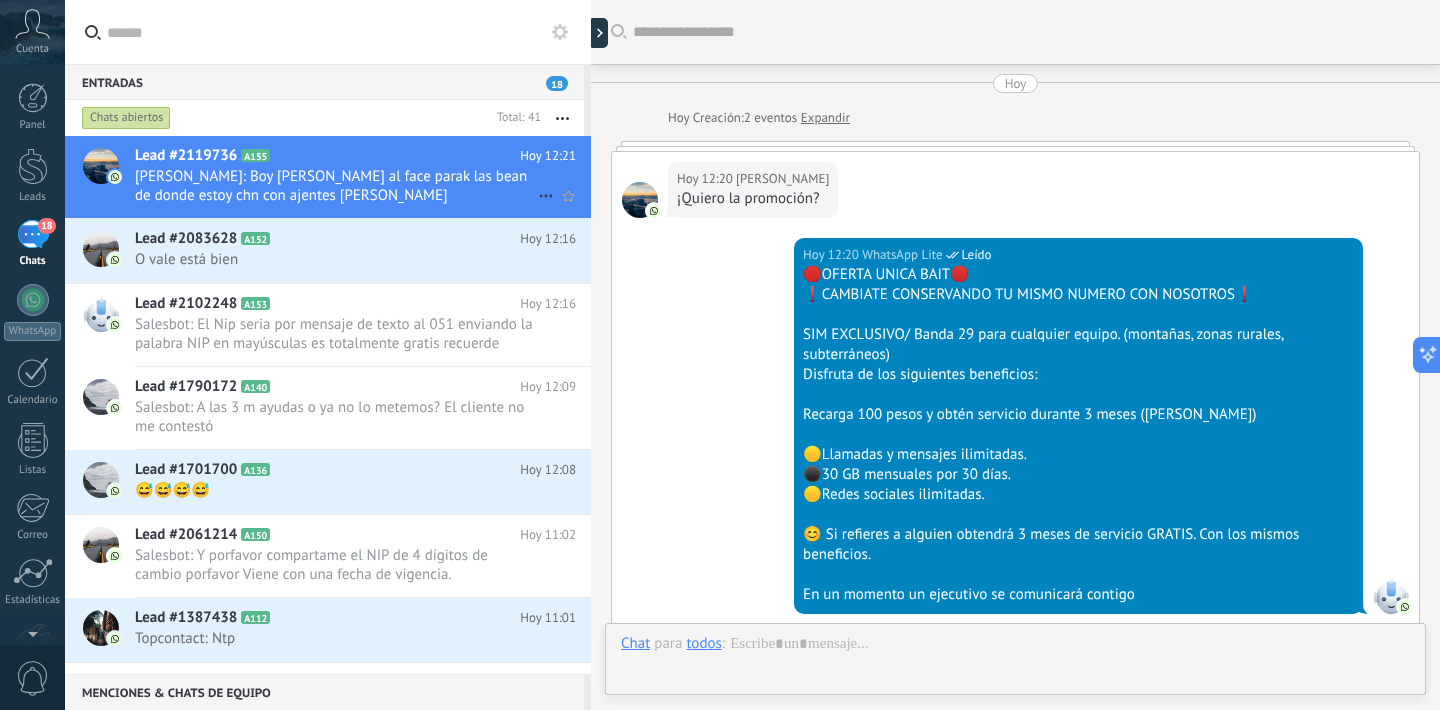 scroll, scrollTop: 639, scrollLeft: 0, axis: vertical 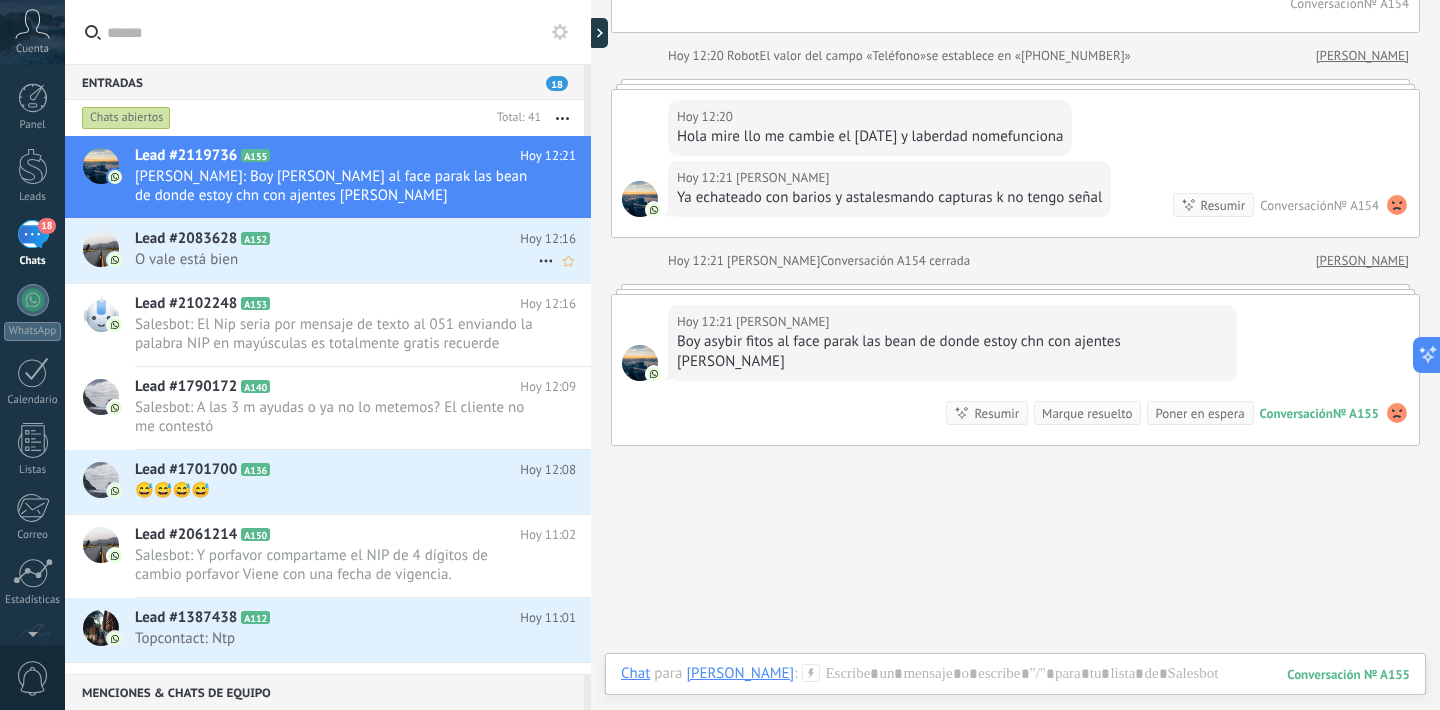 click on "O vale está bien" at bounding box center [336, 259] 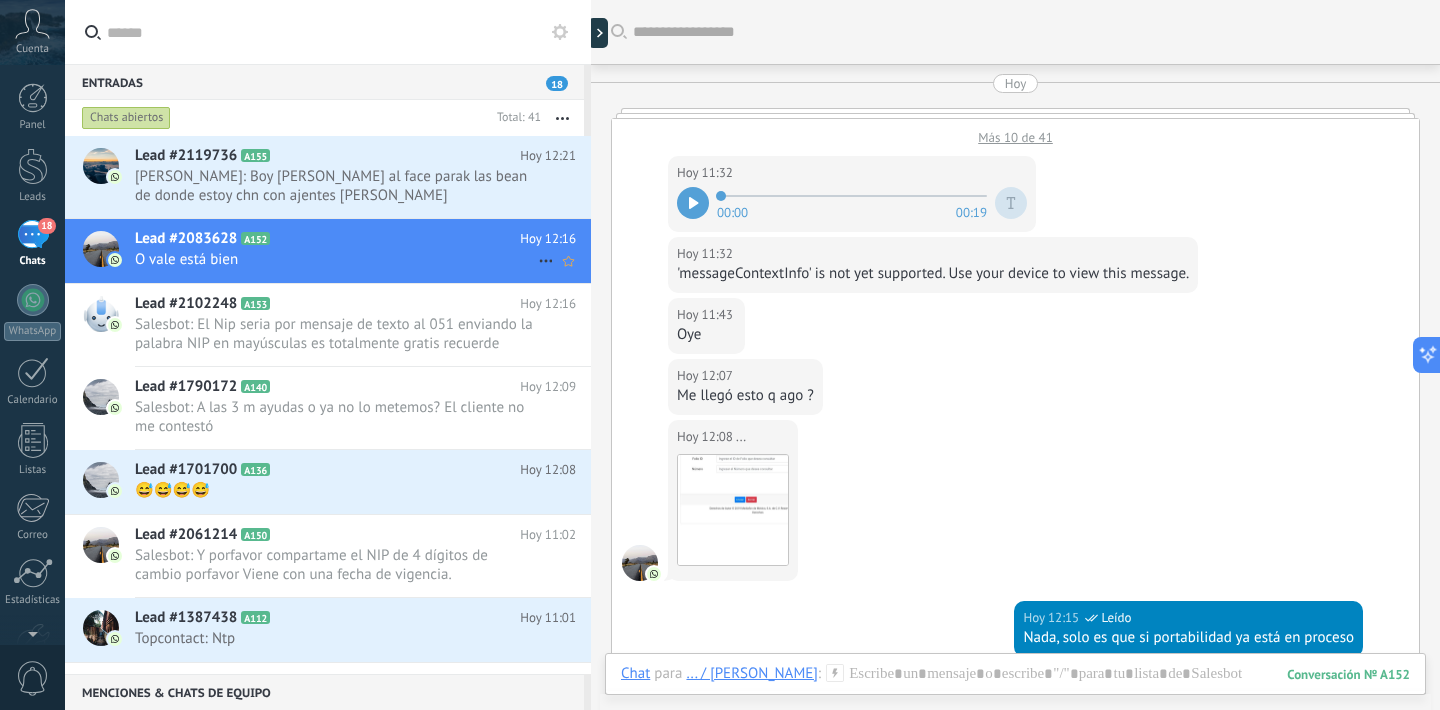 scroll, scrollTop: 696, scrollLeft: 0, axis: vertical 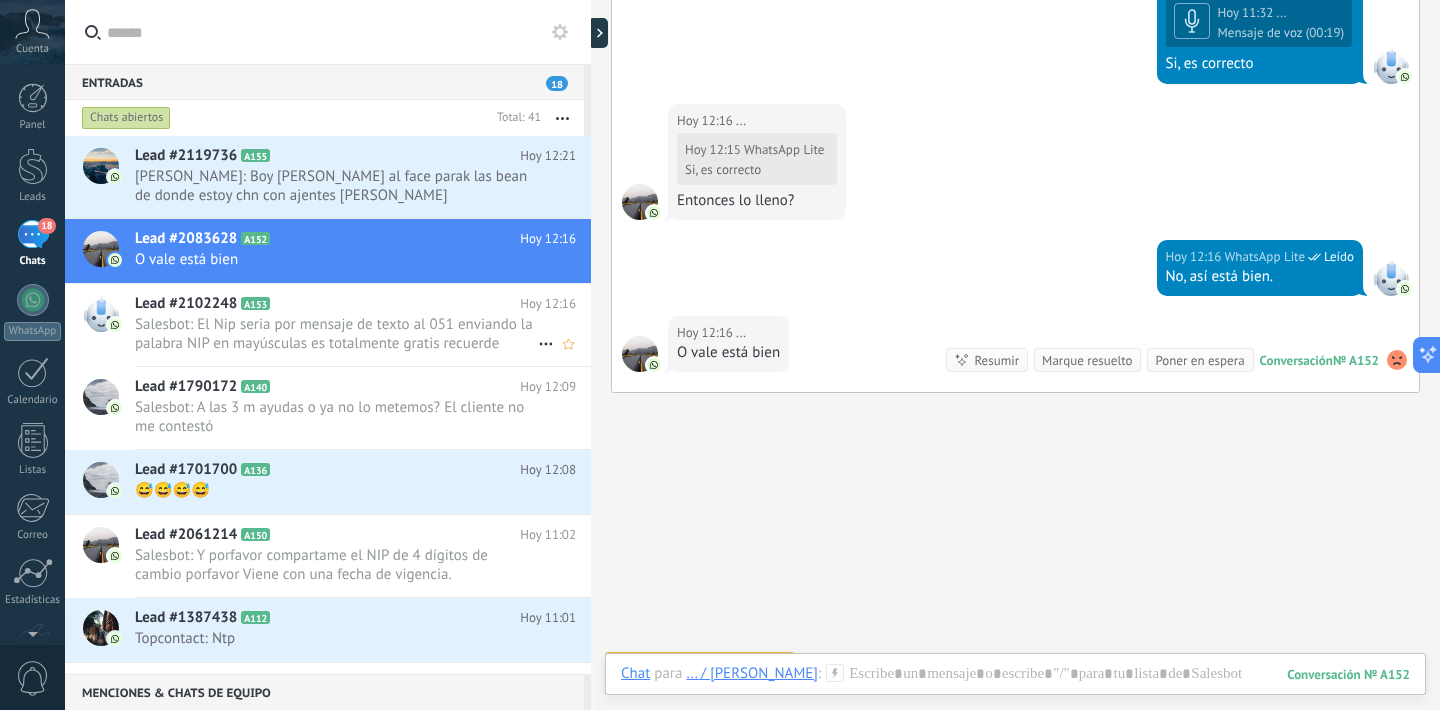 click on "Salesbot: El Nip seria por mensaje de texto al 051 enviando la palabra NIP en mayúsculas
es totalmente gratis
recuerde enviar el mensaje desde el chip que tiene el número actual que quiere conservar" at bounding box center (336, 334) 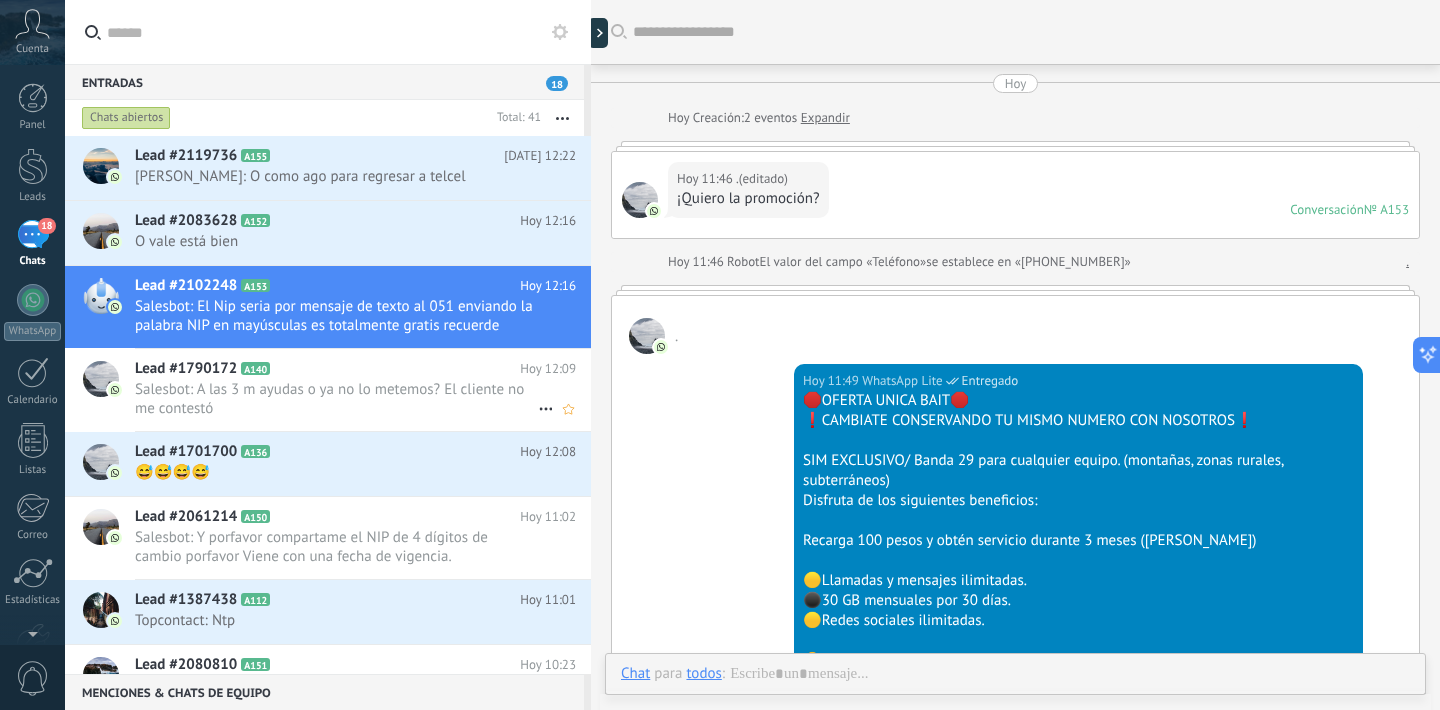 scroll, scrollTop: 699, scrollLeft: 0, axis: vertical 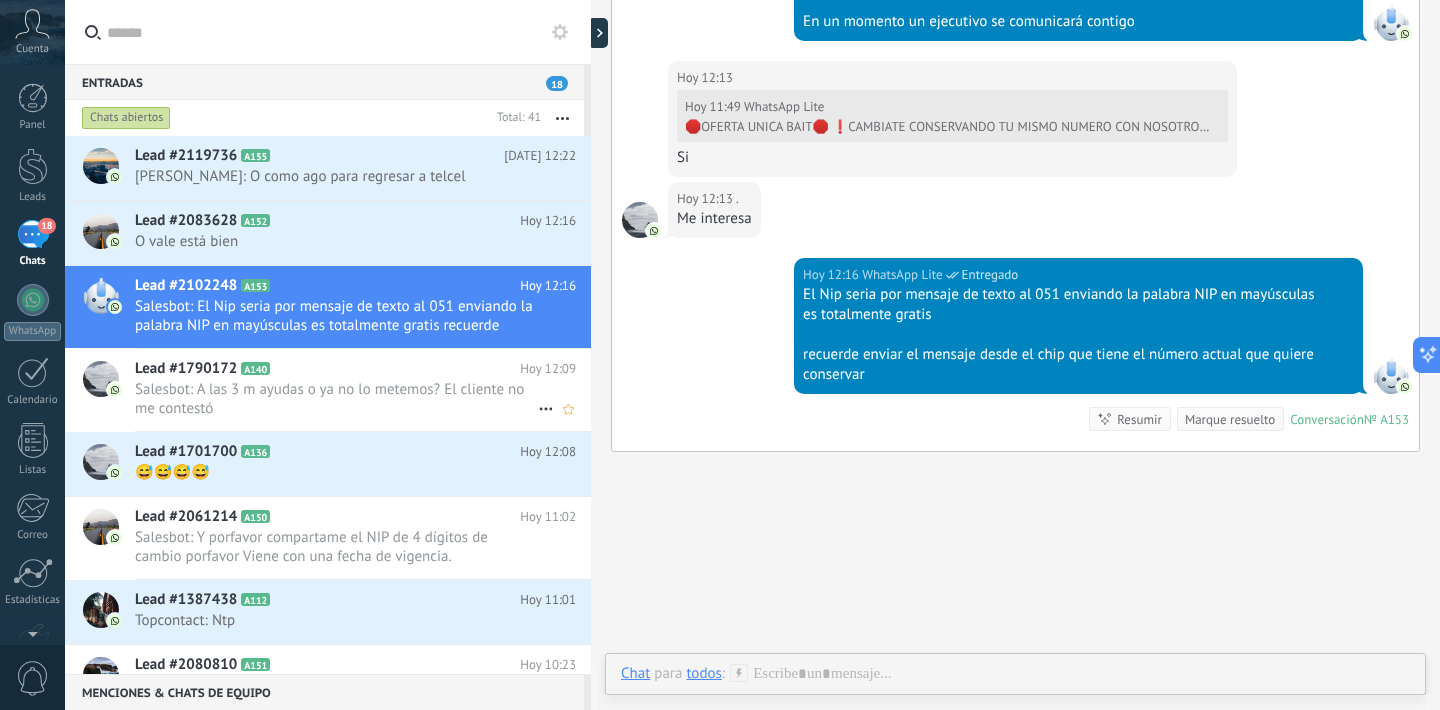 click on "Salesbot: A las 3 m ayudas o ya no lo metemos? El cliente no me contestó" at bounding box center (336, 399) 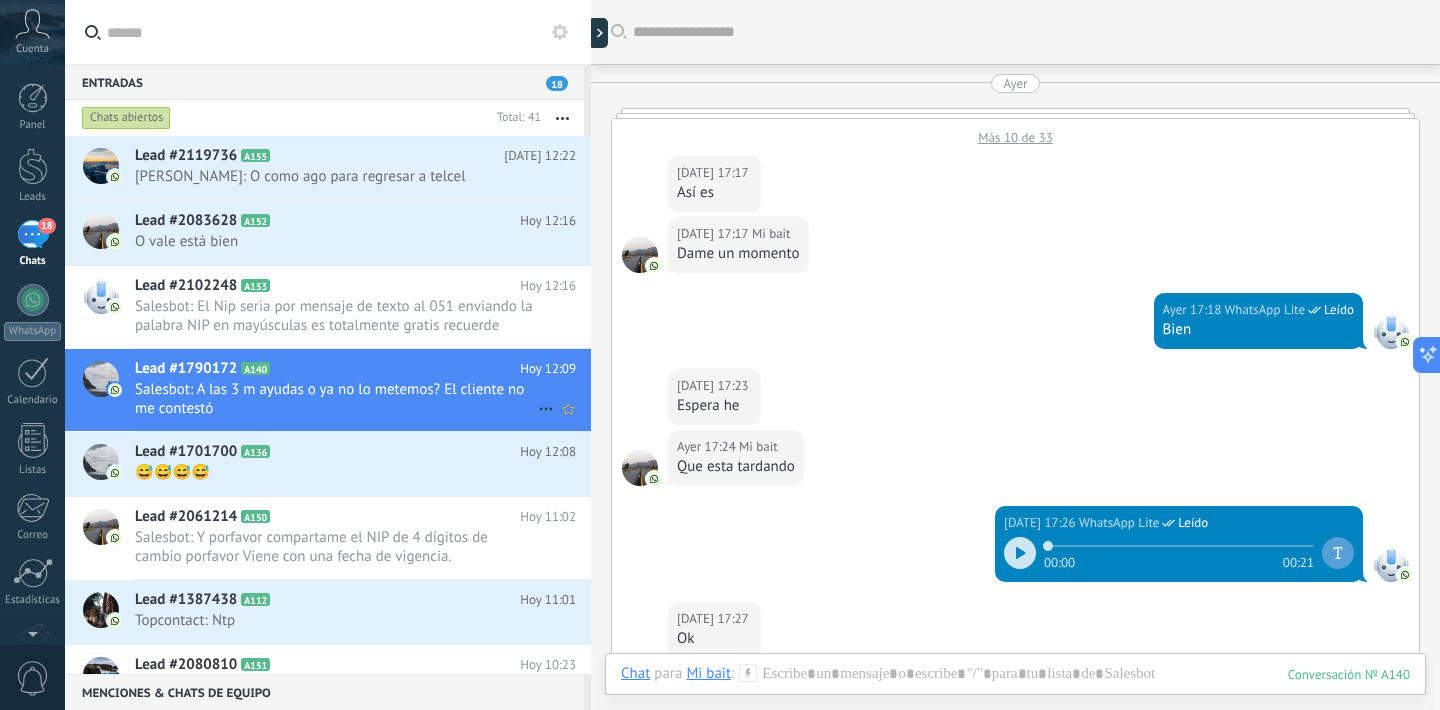 scroll, scrollTop: 1192, scrollLeft: 0, axis: vertical 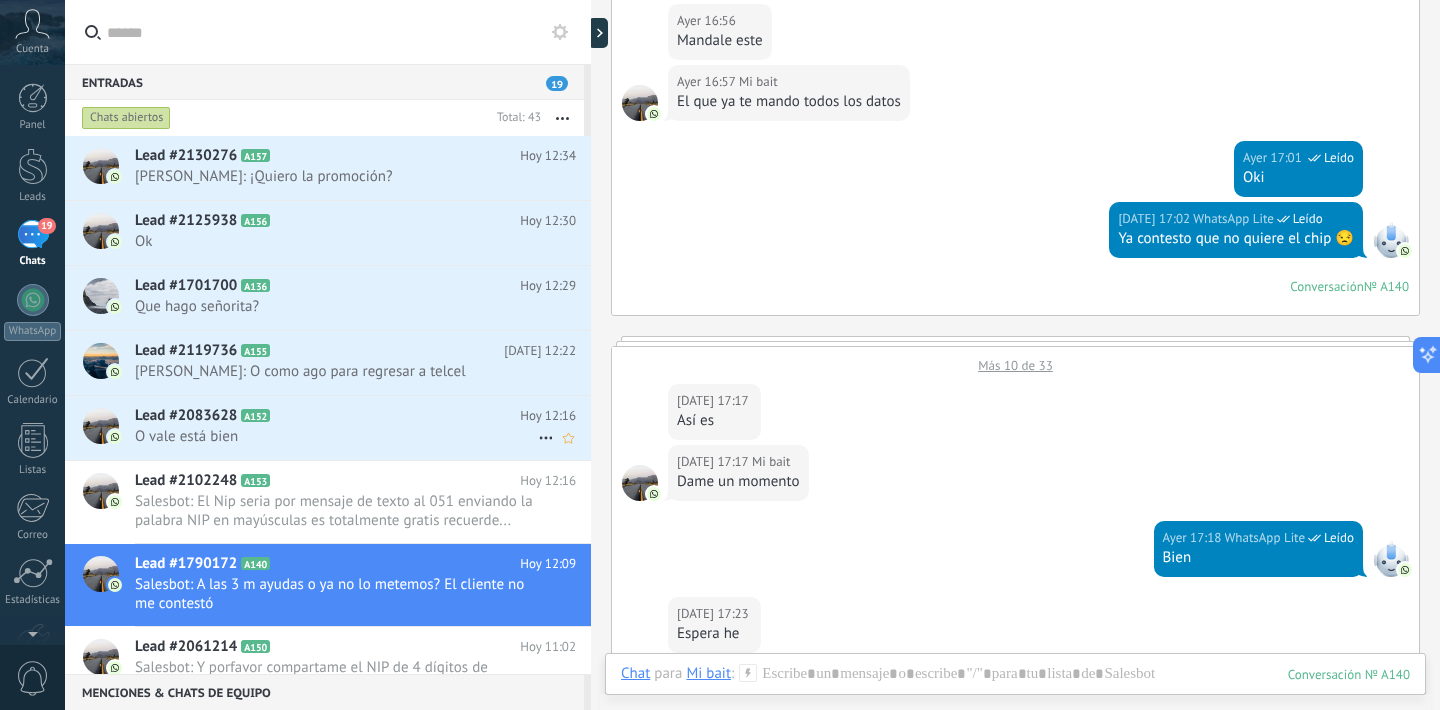 click on "Lead #2083628
A152" at bounding box center [327, 416] 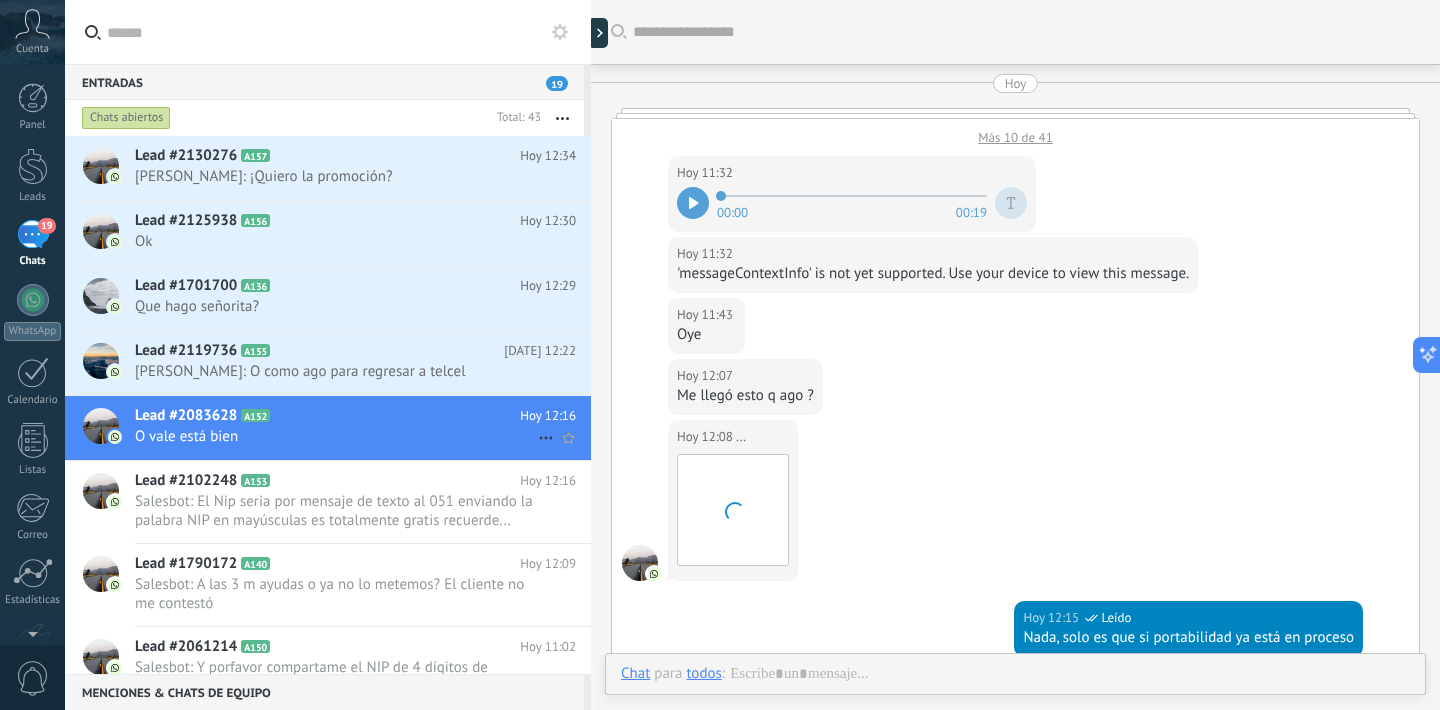 scroll, scrollTop: 696, scrollLeft: 0, axis: vertical 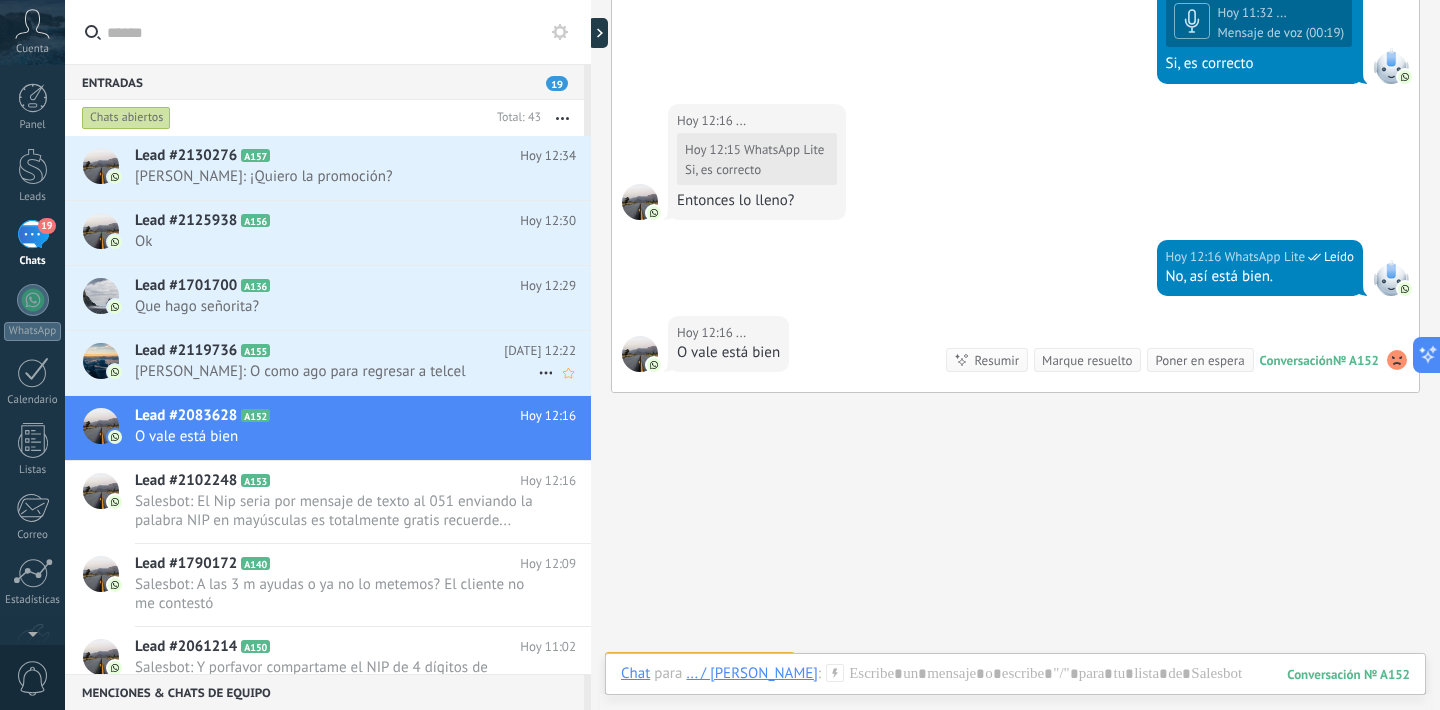 click on "Lead #2119736
A155
[DATE] 12:22
[PERSON_NAME]: O como ago para regresar a telcel" at bounding box center (363, 362) 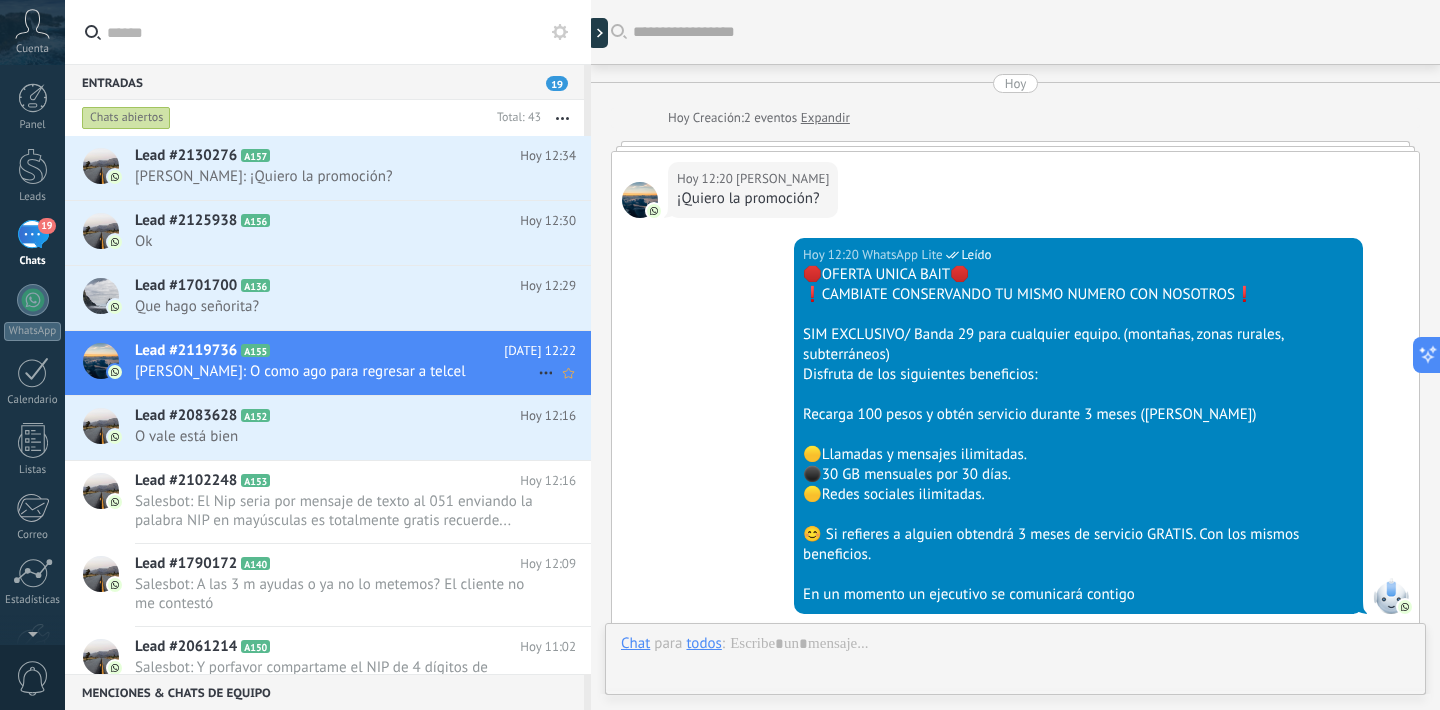 scroll, scrollTop: 722, scrollLeft: 0, axis: vertical 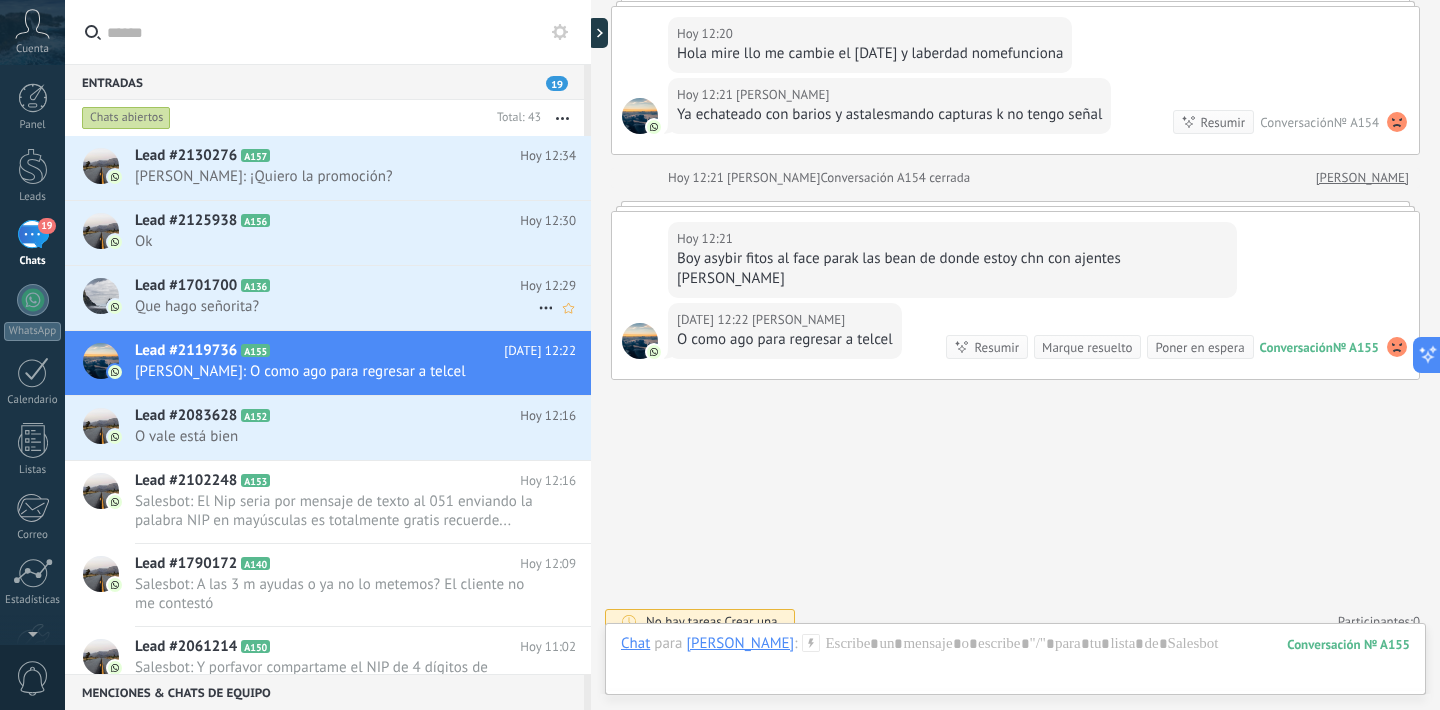 click on "Que hago señorita?" at bounding box center [336, 306] 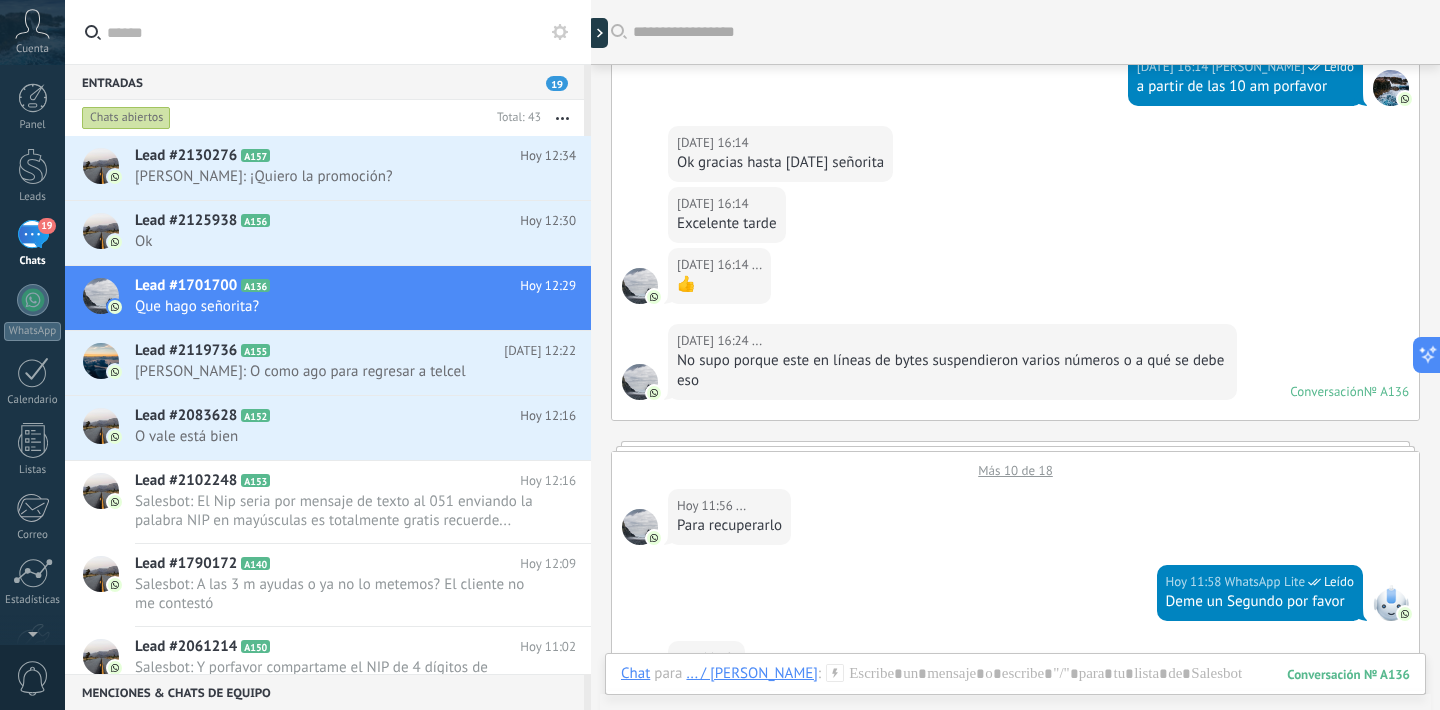 scroll, scrollTop: 486, scrollLeft: 0, axis: vertical 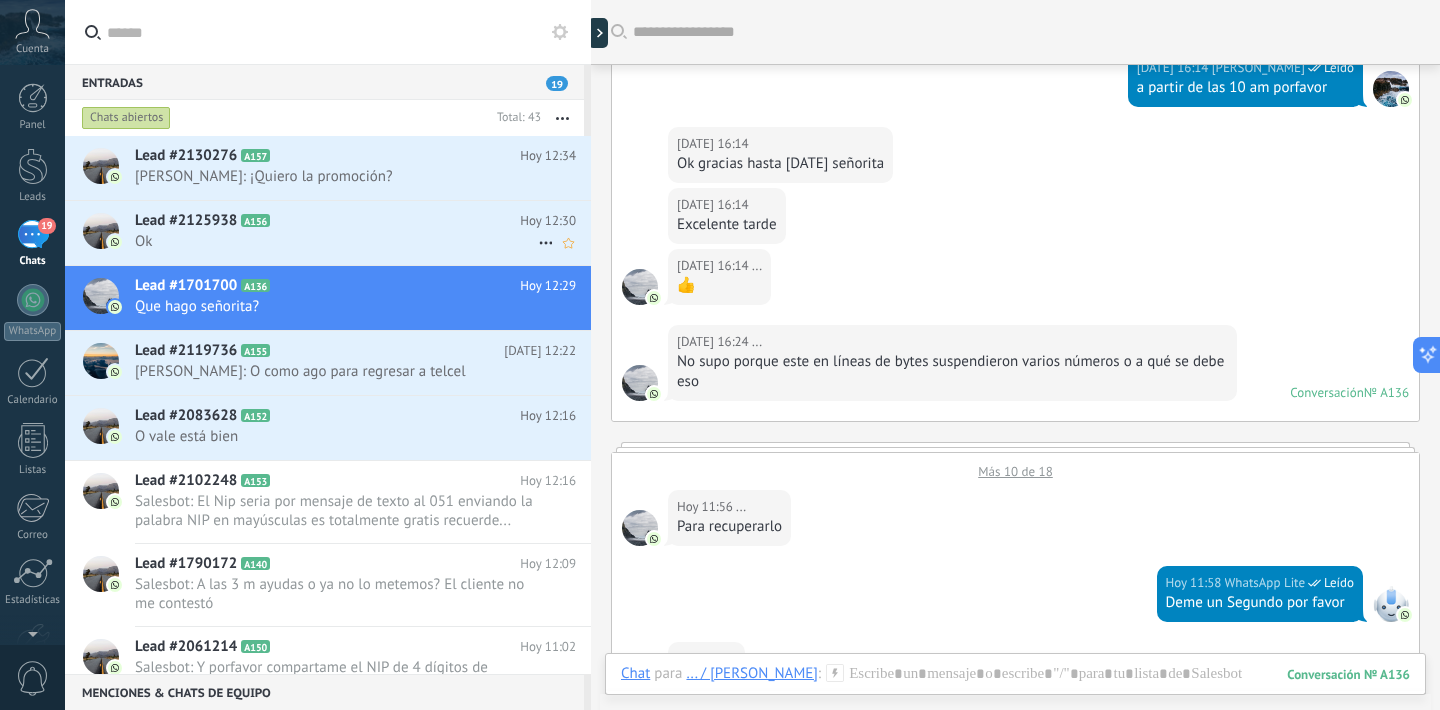 click on "Lead #2125938
A156
[DATE] 12:30
Ok" at bounding box center (363, 232) 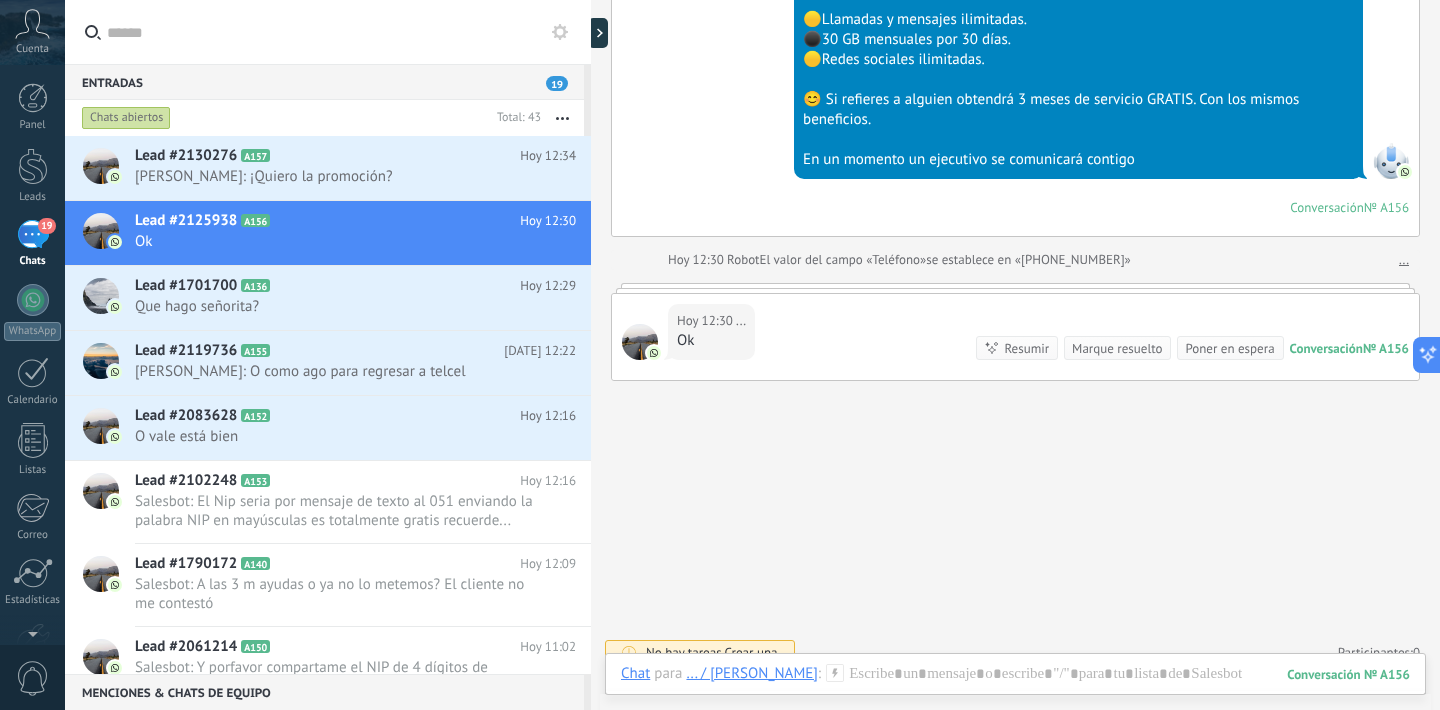 scroll, scrollTop: 457, scrollLeft: 0, axis: vertical 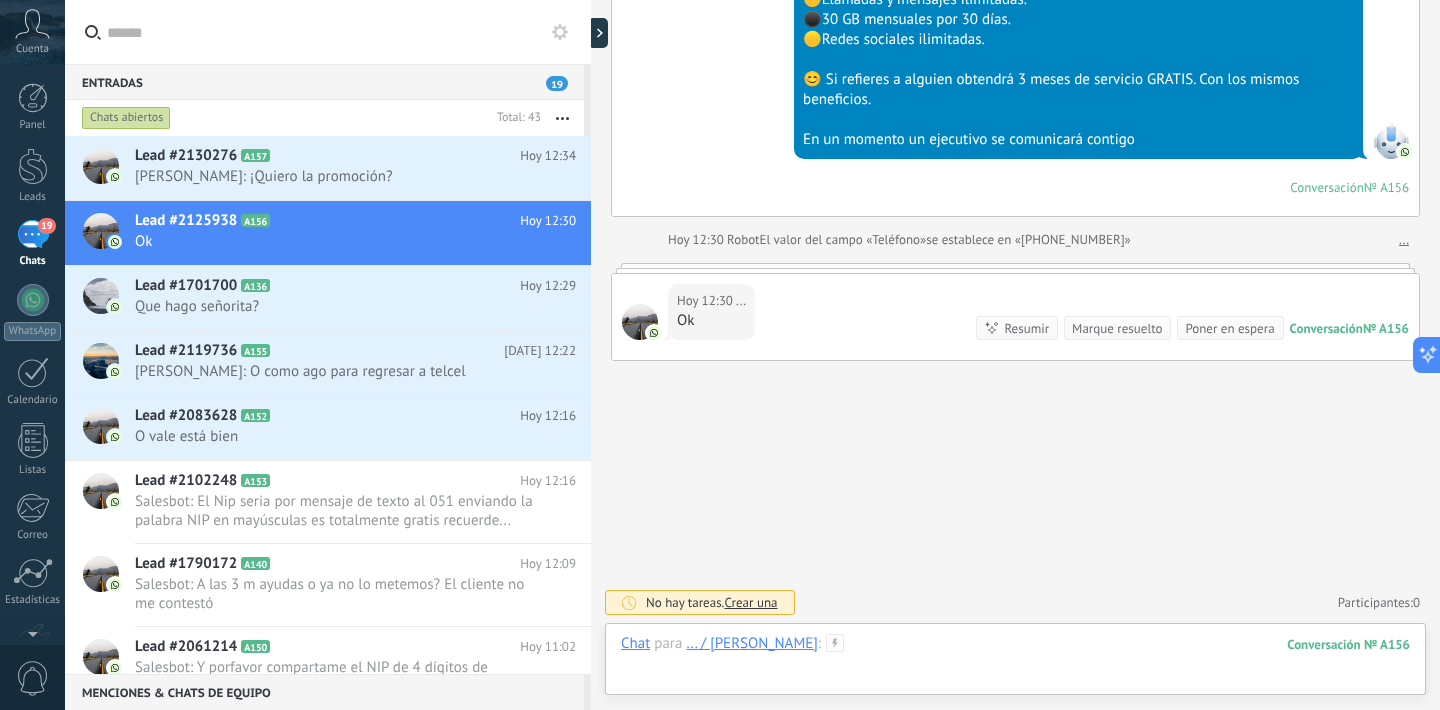 click at bounding box center (1015, 664) 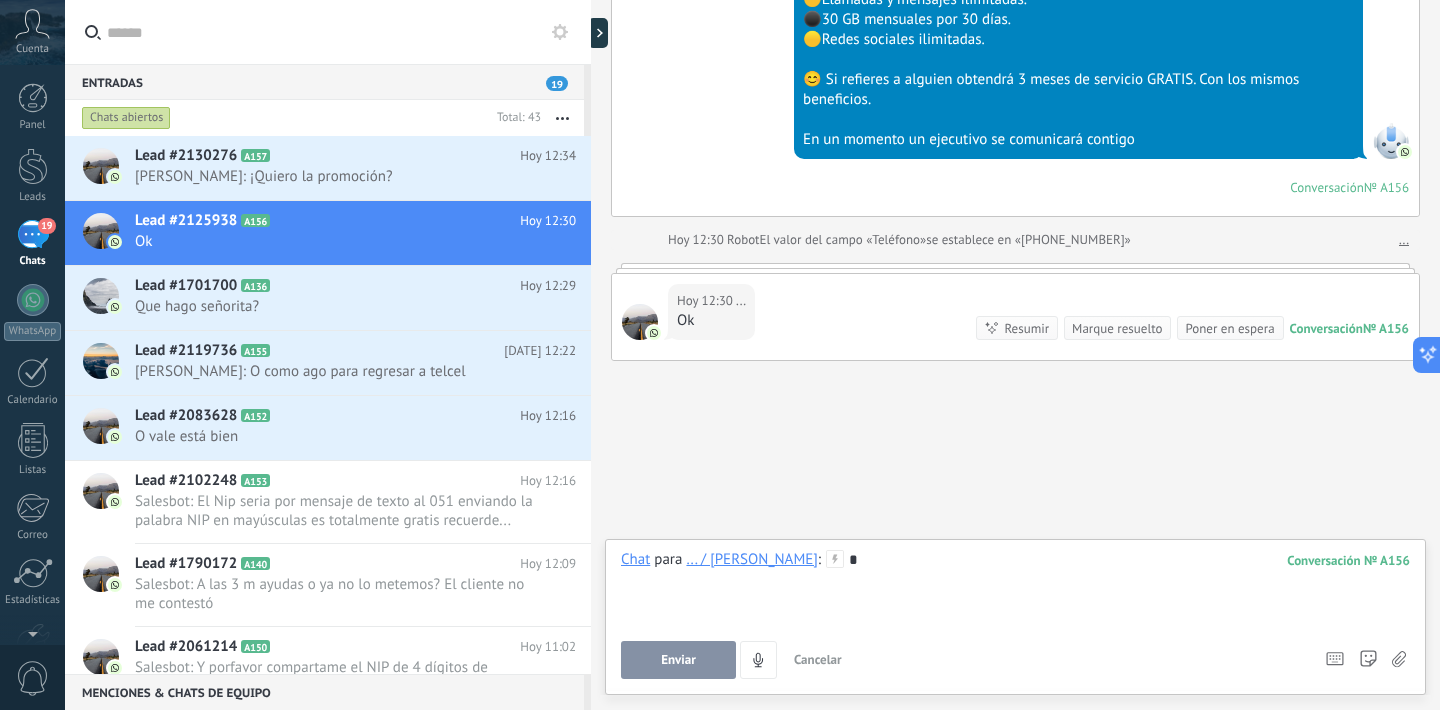 type 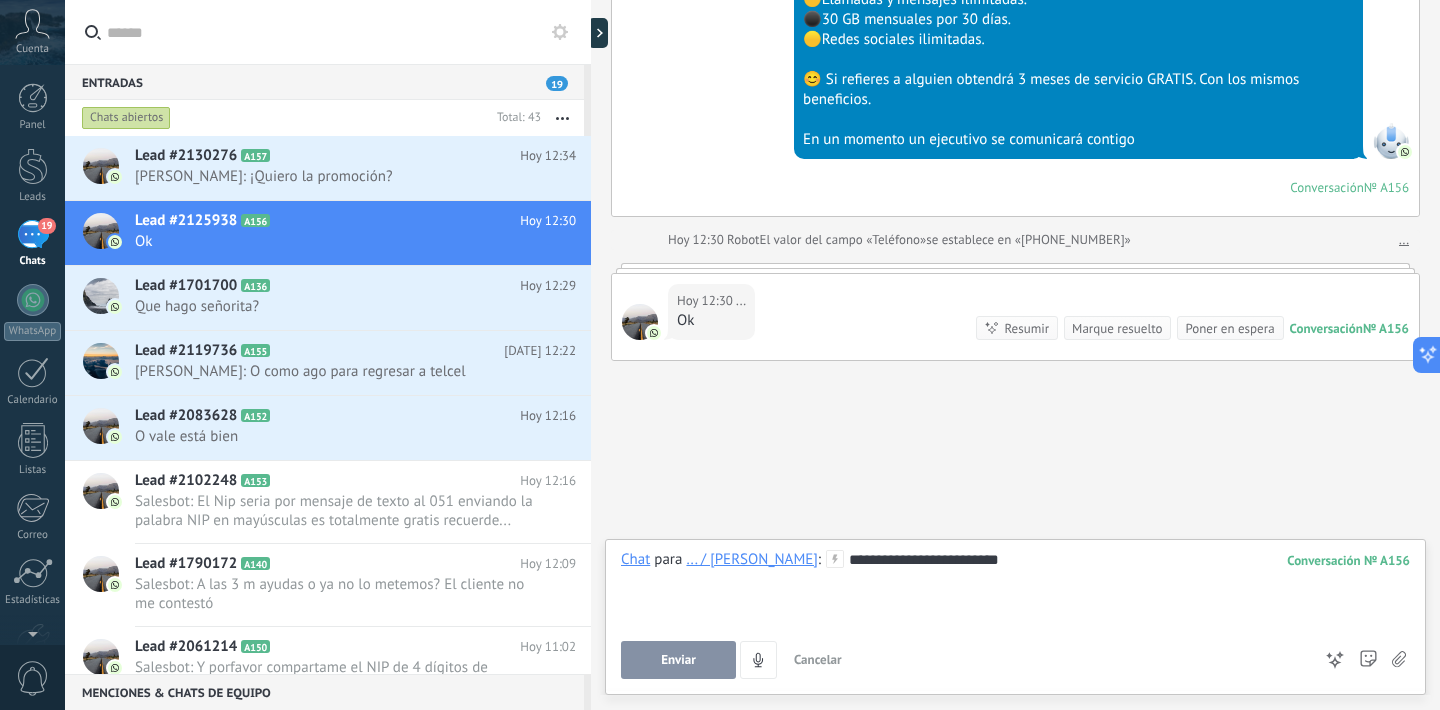 click on "Enviar" at bounding box center [678, 660] 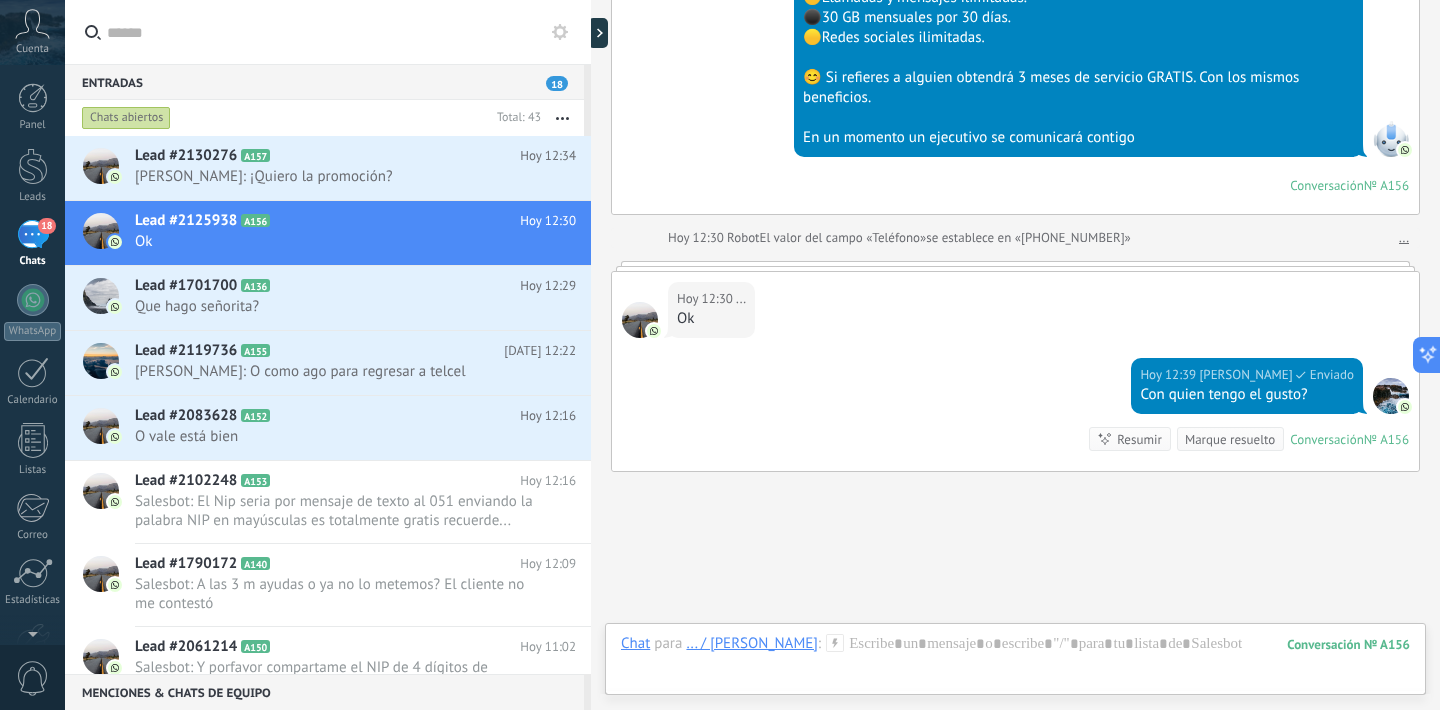 scroll, scrollTop: 570, scrollLeft: 0, axis: vertical 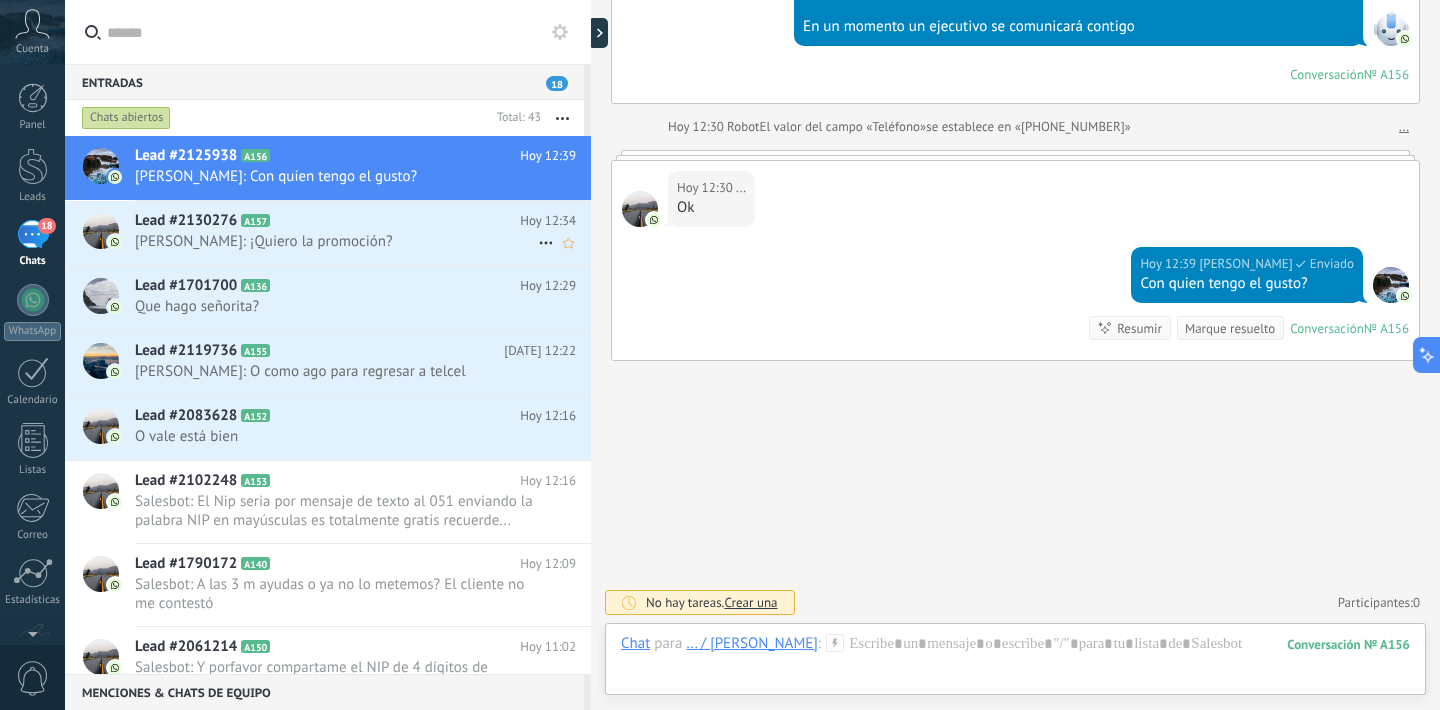 click on "[PERSON_NAME]: ¡Quiero la promoción?" at bounding box center [336, 241] 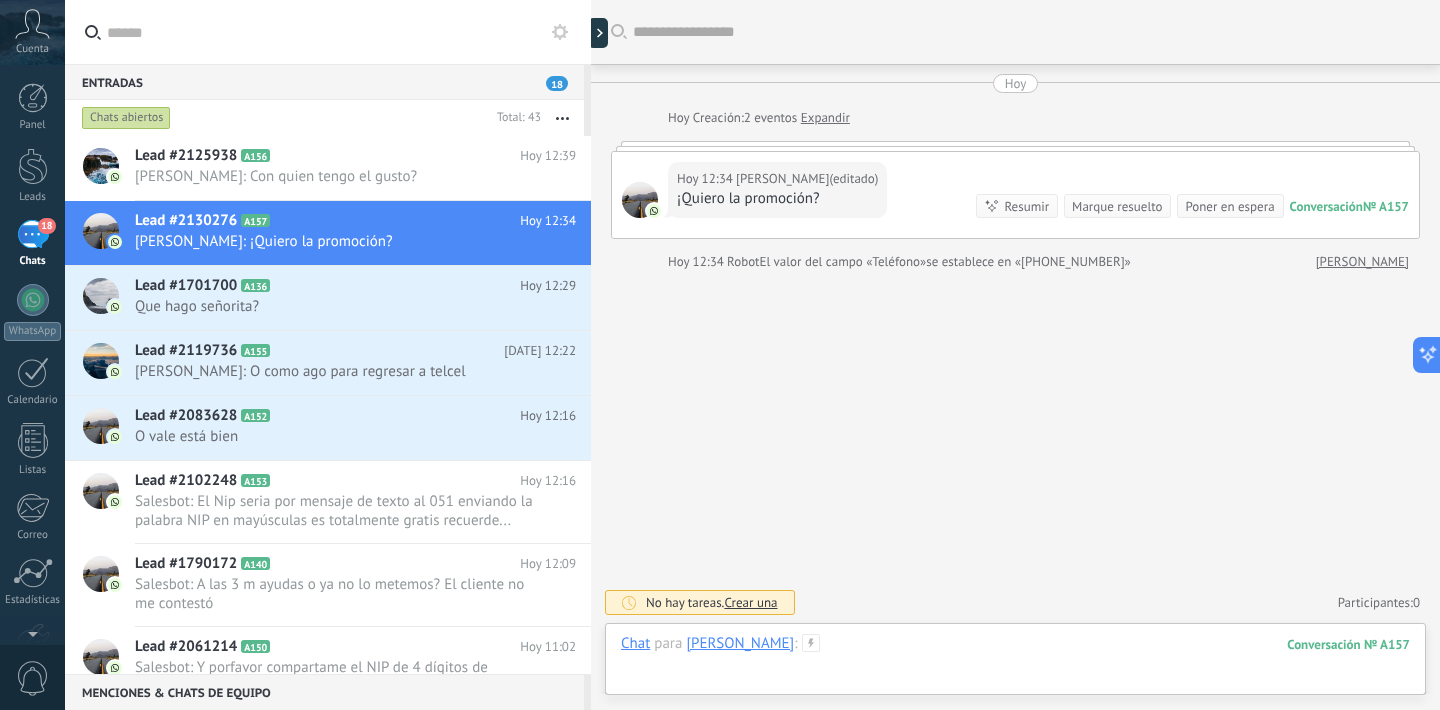 click at bounding box center [1015, 664] 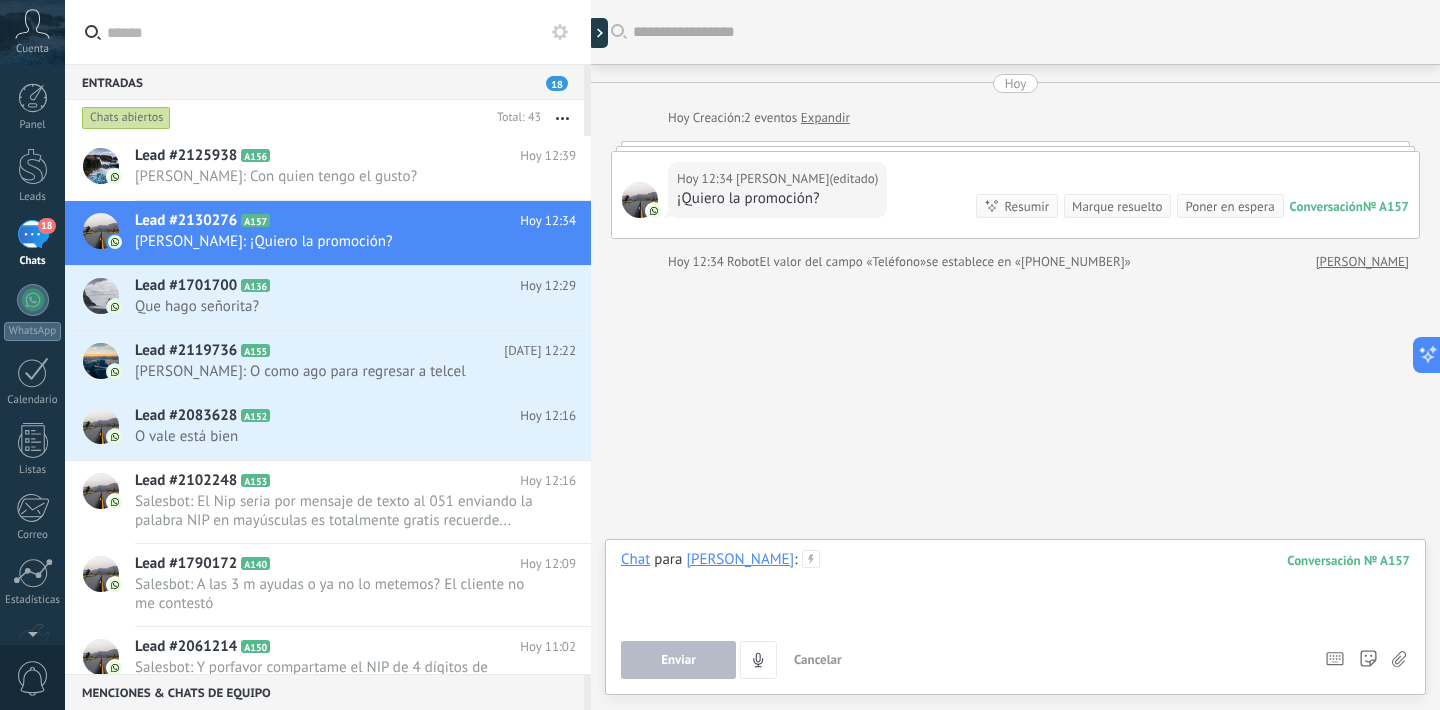 type 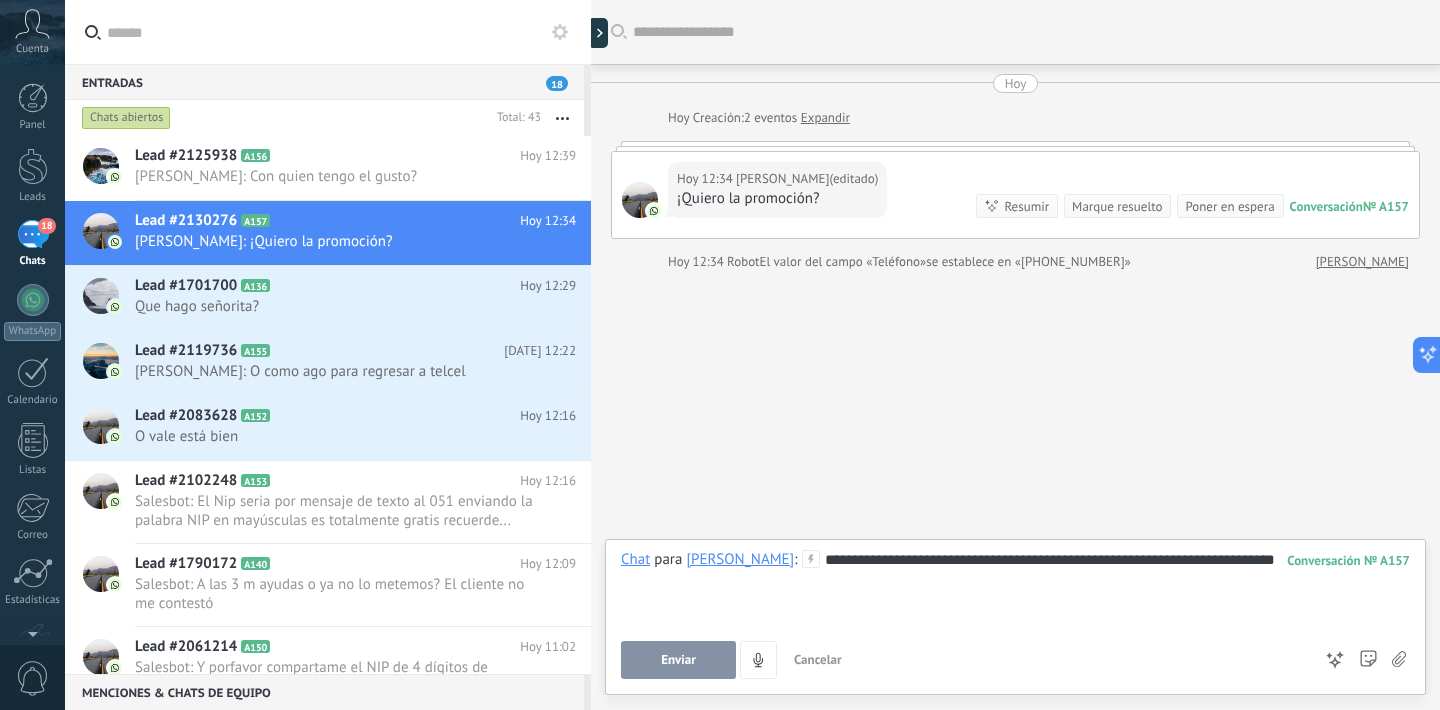 click on "Enviar" at bounding box center [678, 660] 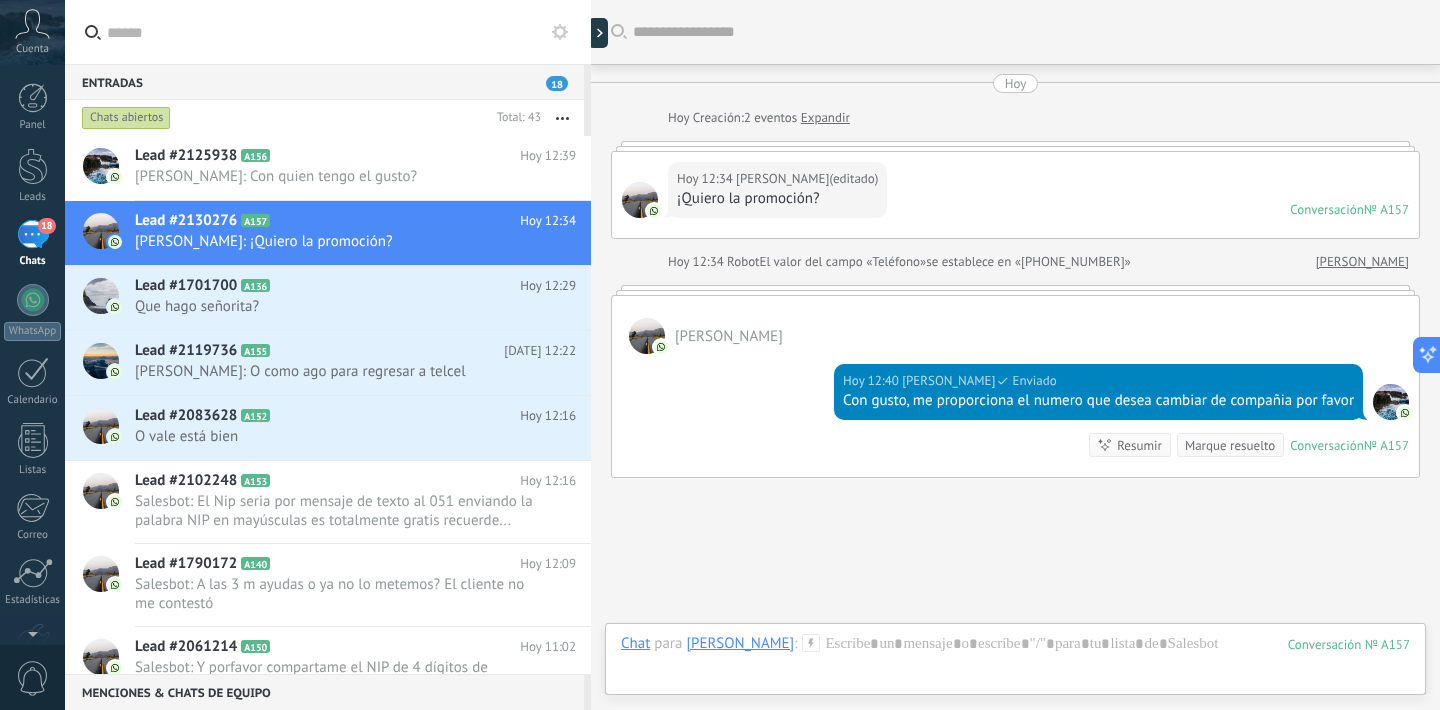 scroll, scrollTop: 119, scrollLeft: 0, axis: vertical 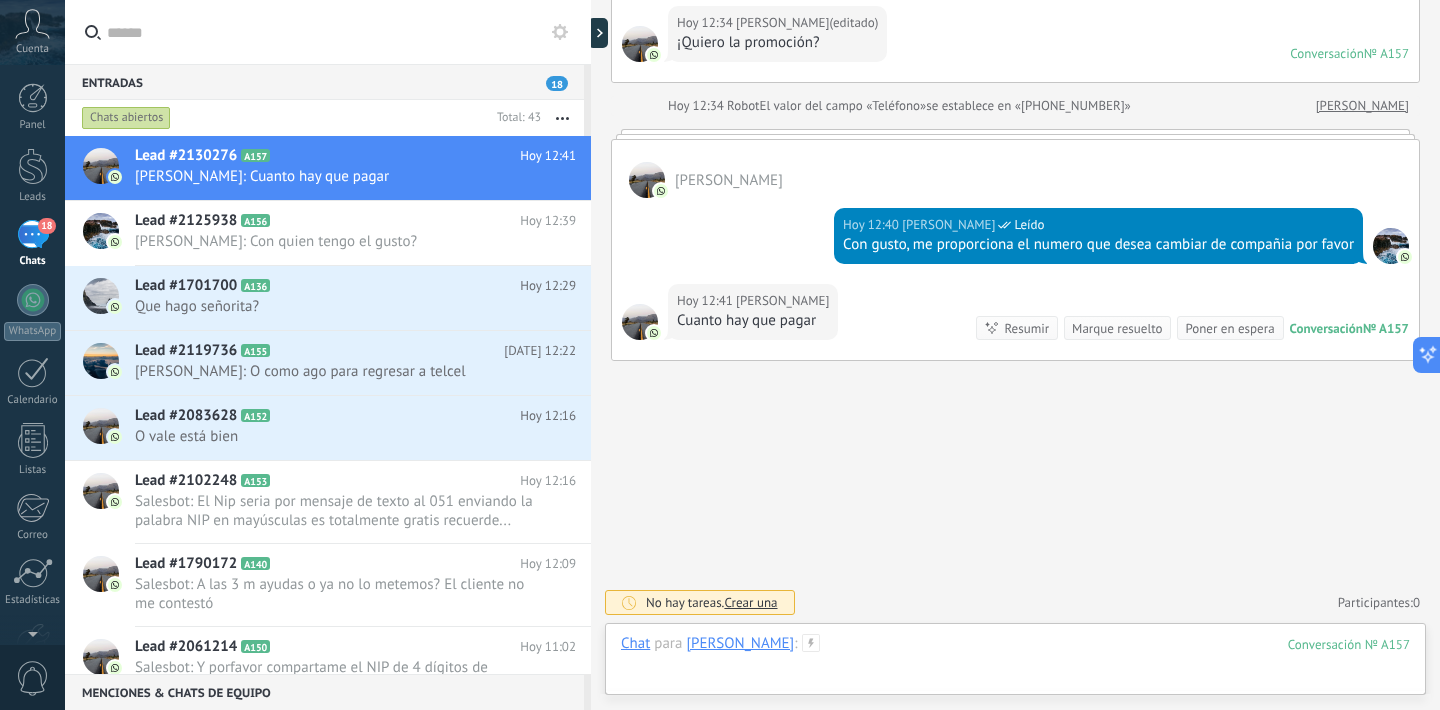 click at bounding box center [1015, 664] 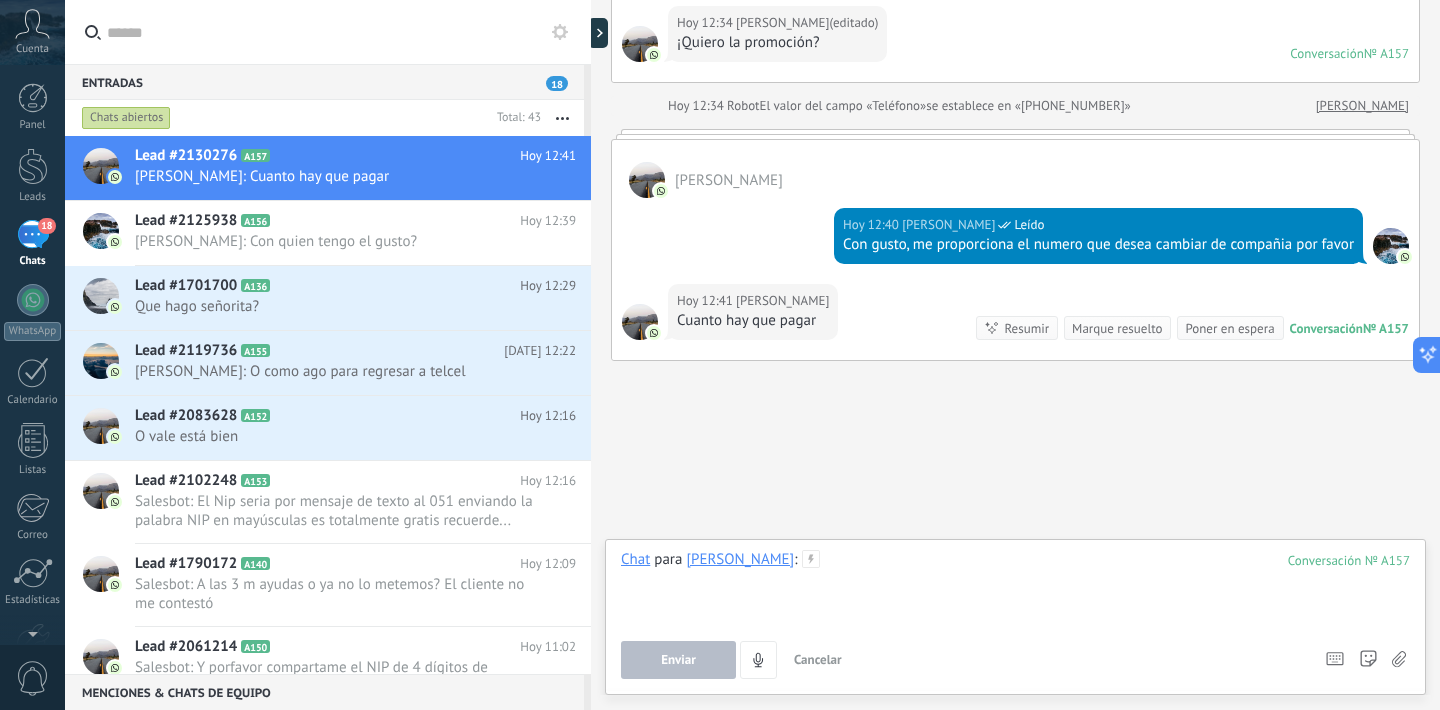type 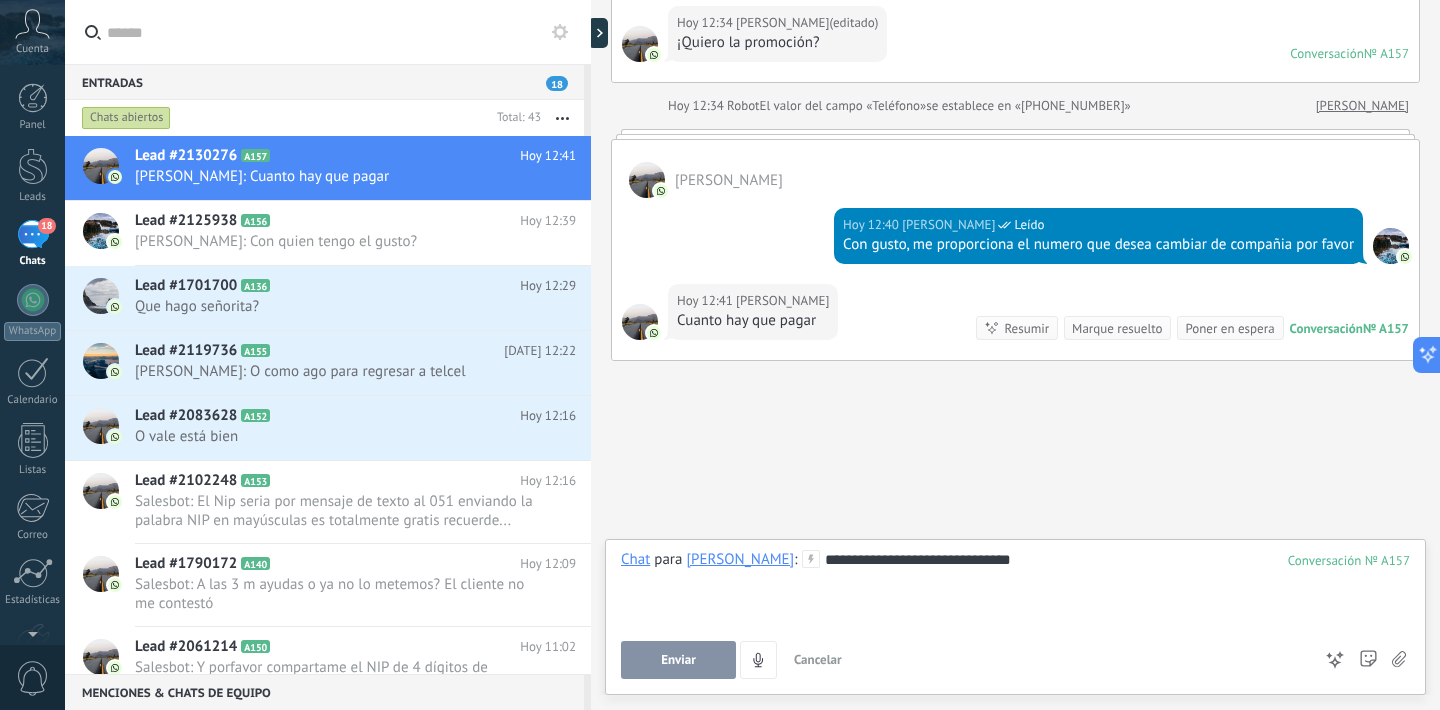 click on "Enviar" at bounding box center [678, 660] 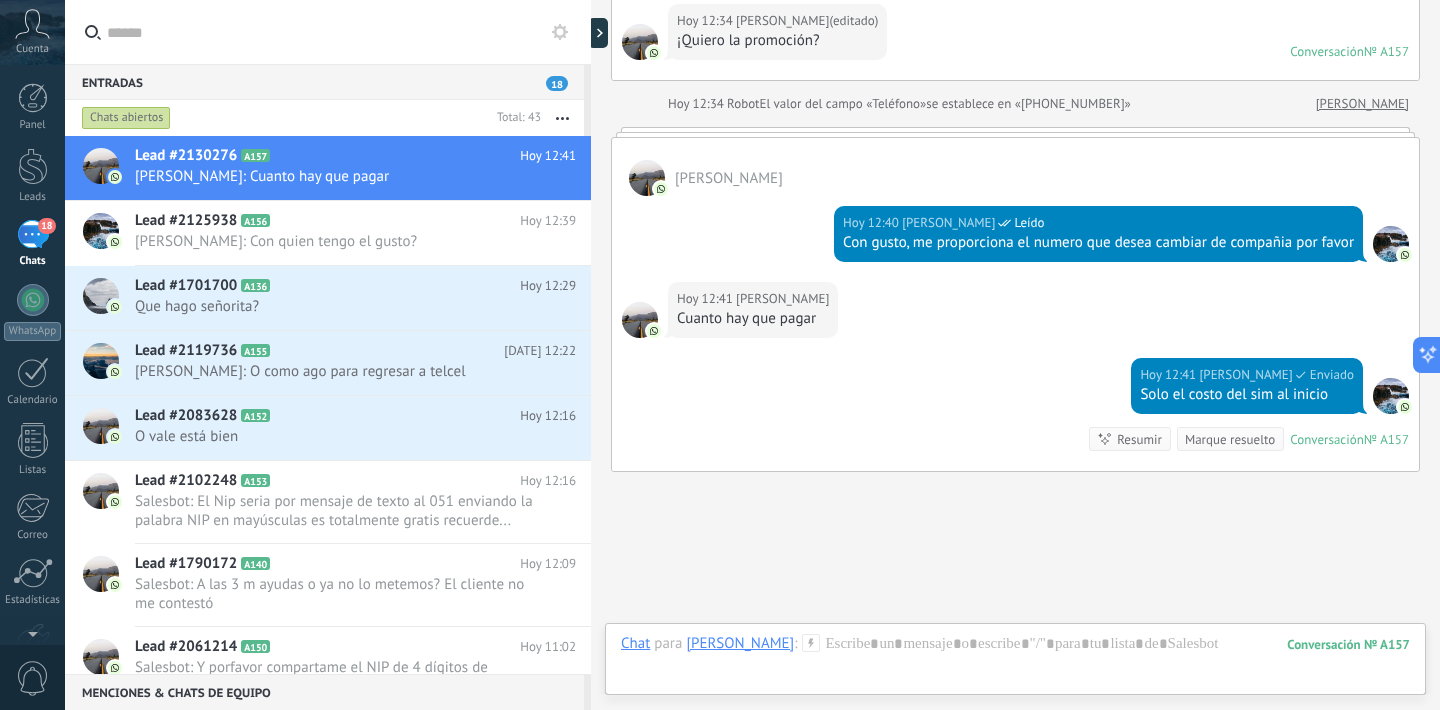 scroll, scrollTop: 271, scrollLeft: 0, axis: vertical 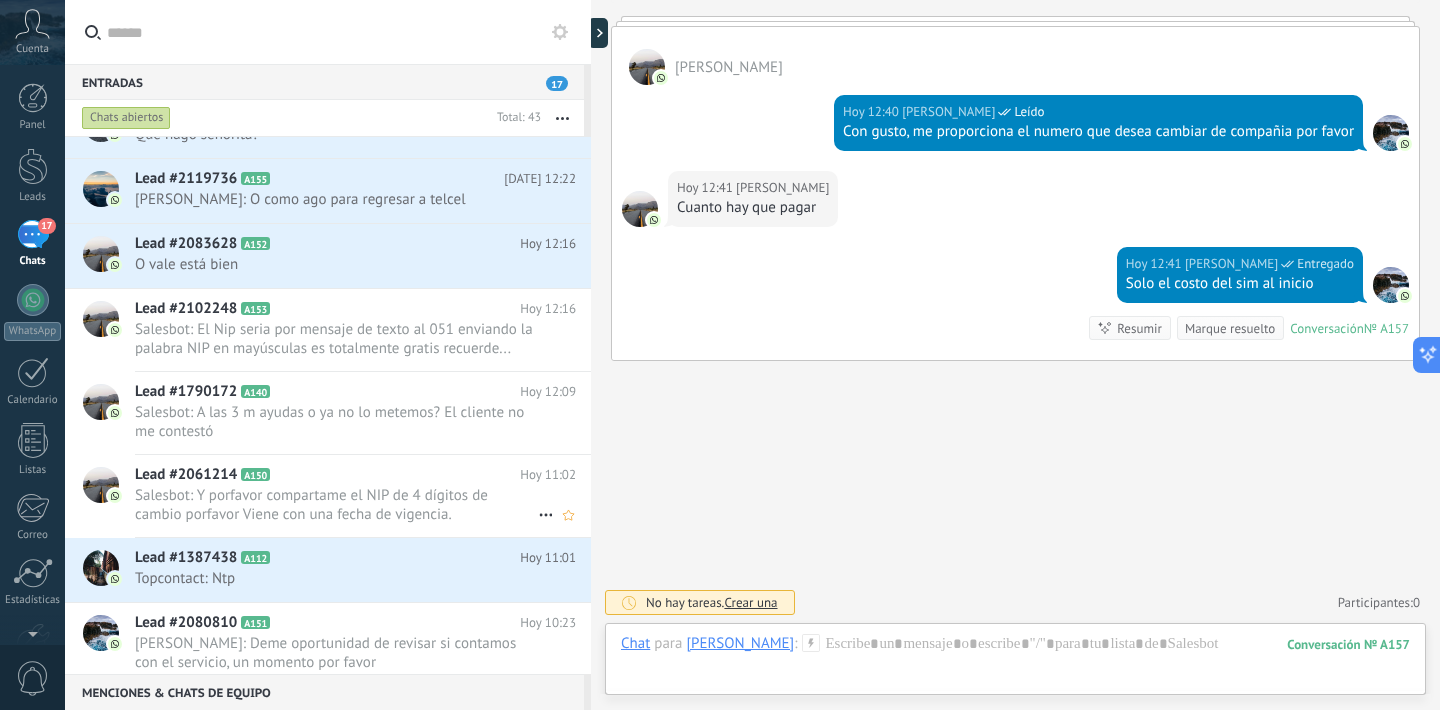 click on "Salesbot: Y porfavor compartame el NIP de 4 dígitos de cambio porfavor
Viene con una fecha de vigencia." at bounding box center [336, 505] 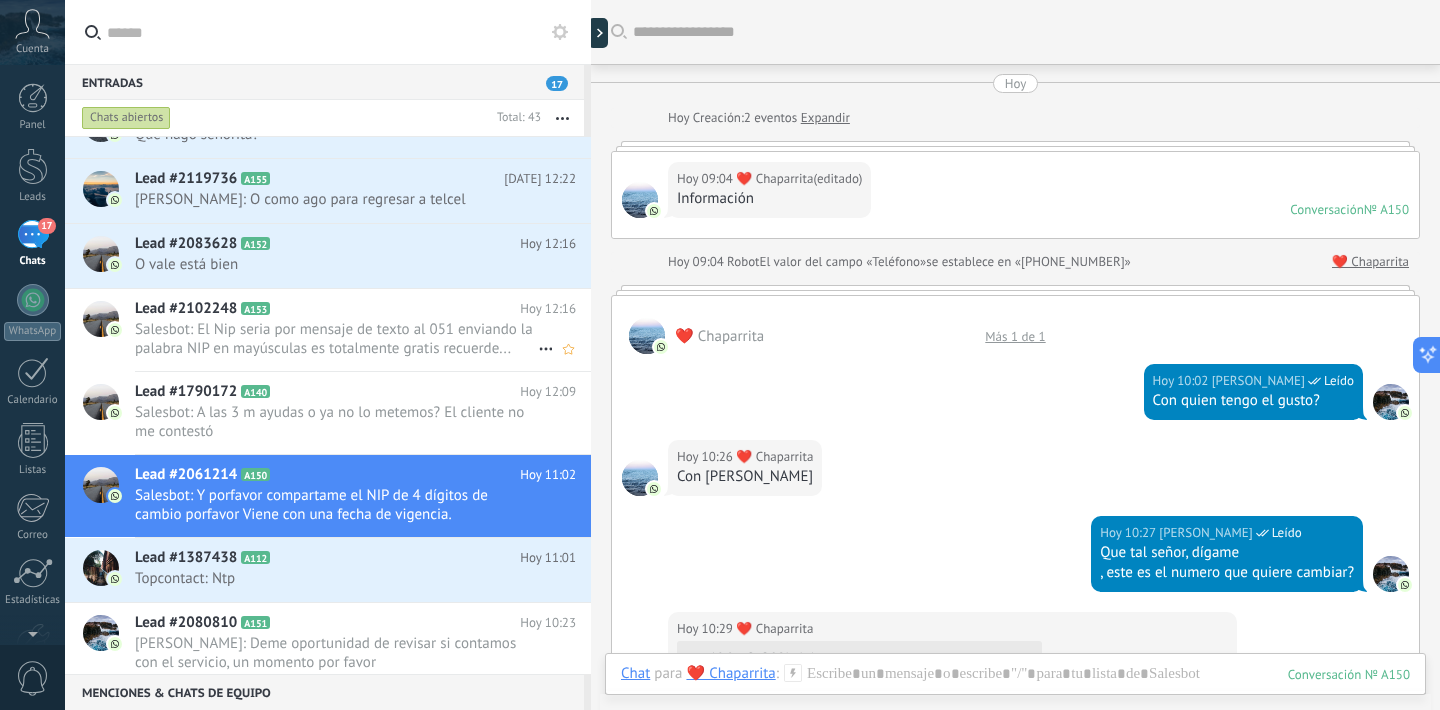 scroll, scrollTop: 905, scrollLeft: 0, axis: vertical 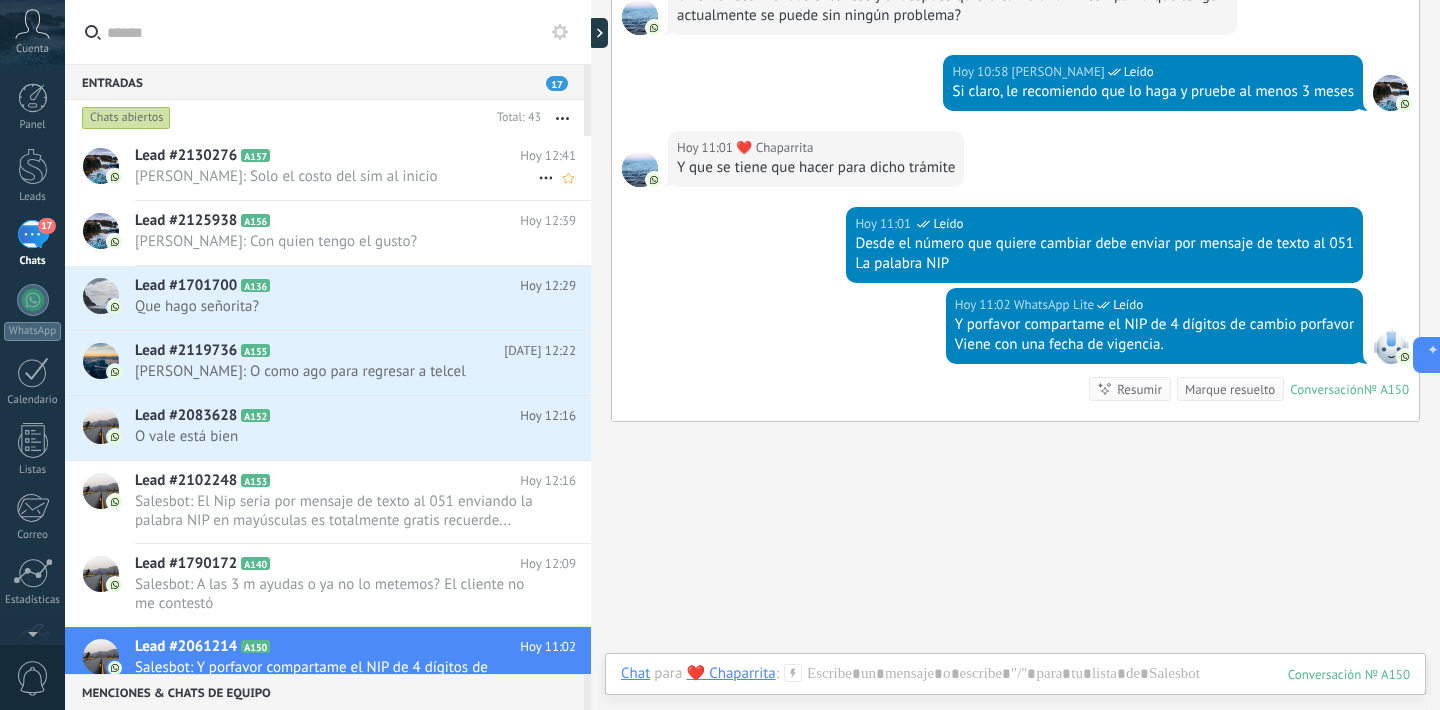 click on "[PERSON_NAME]: Solo el costo del sim al inicio" at bounding box center (336, 176) 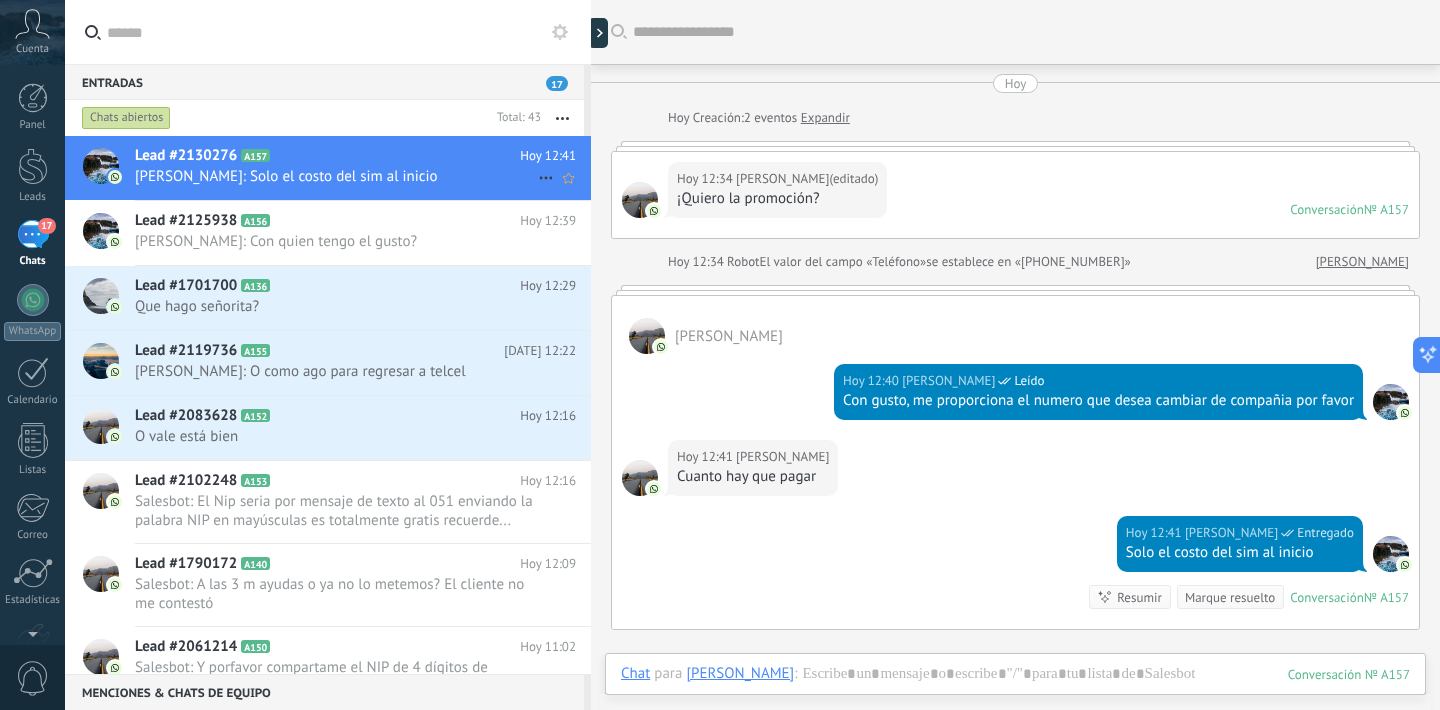 scroll, scrollTop: 218, scrollLeft: 0, axis: vertical 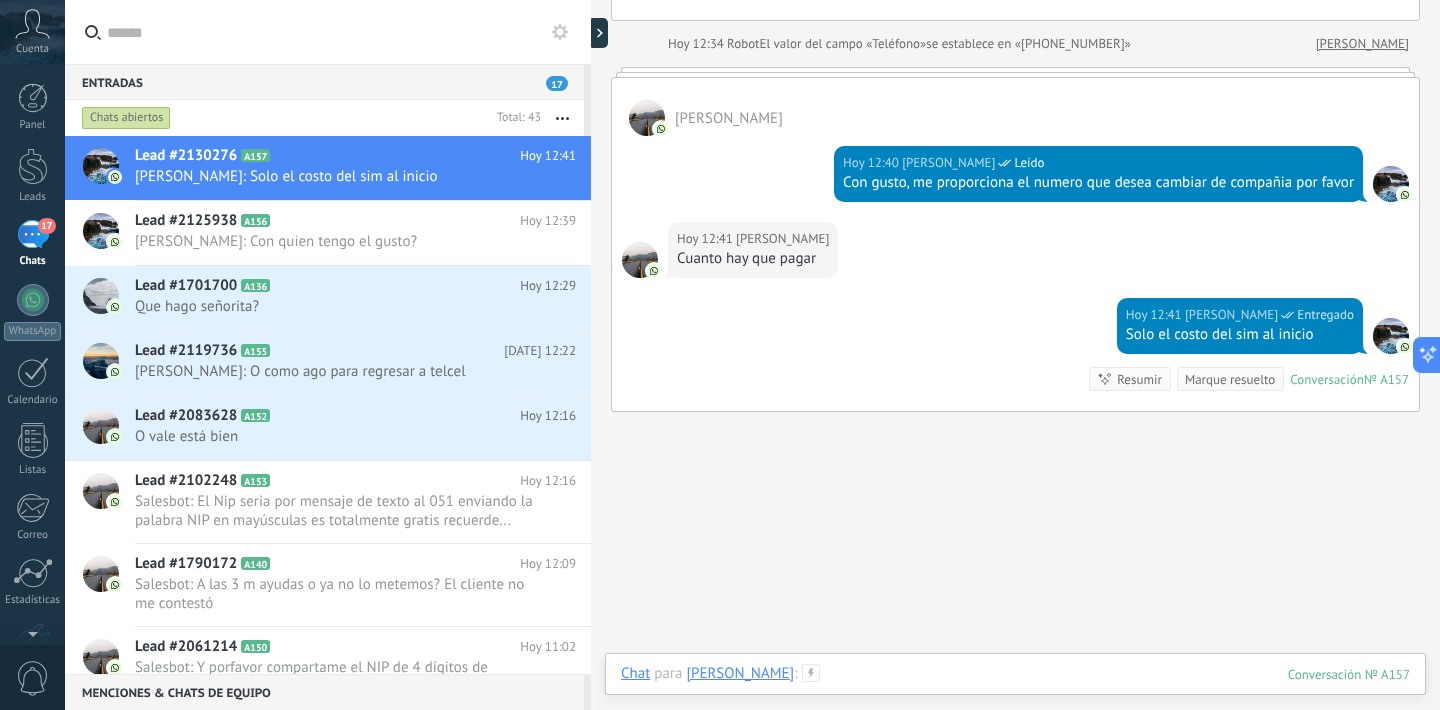 click at bounding box center (1015, 694) 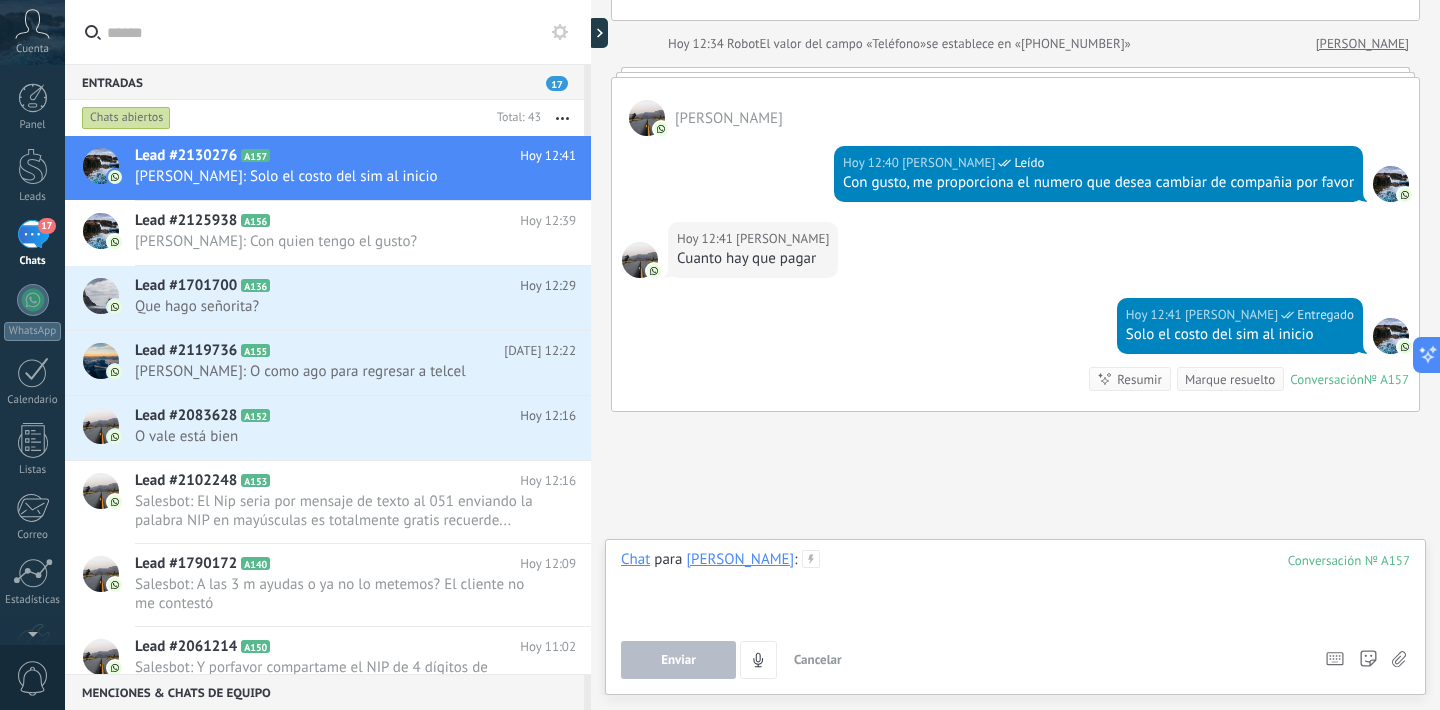 type 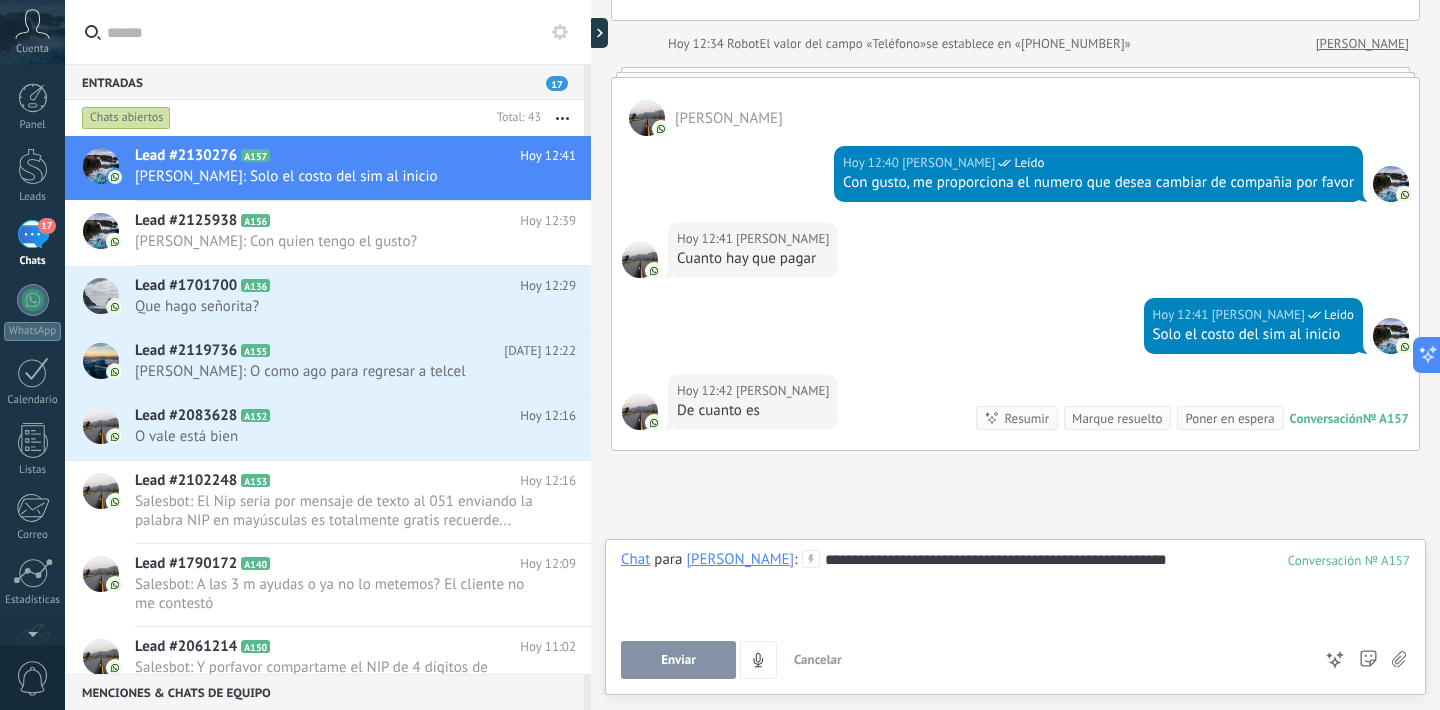 scroll, scrollTop: 261, scrollLeft: 0, axis: vertical 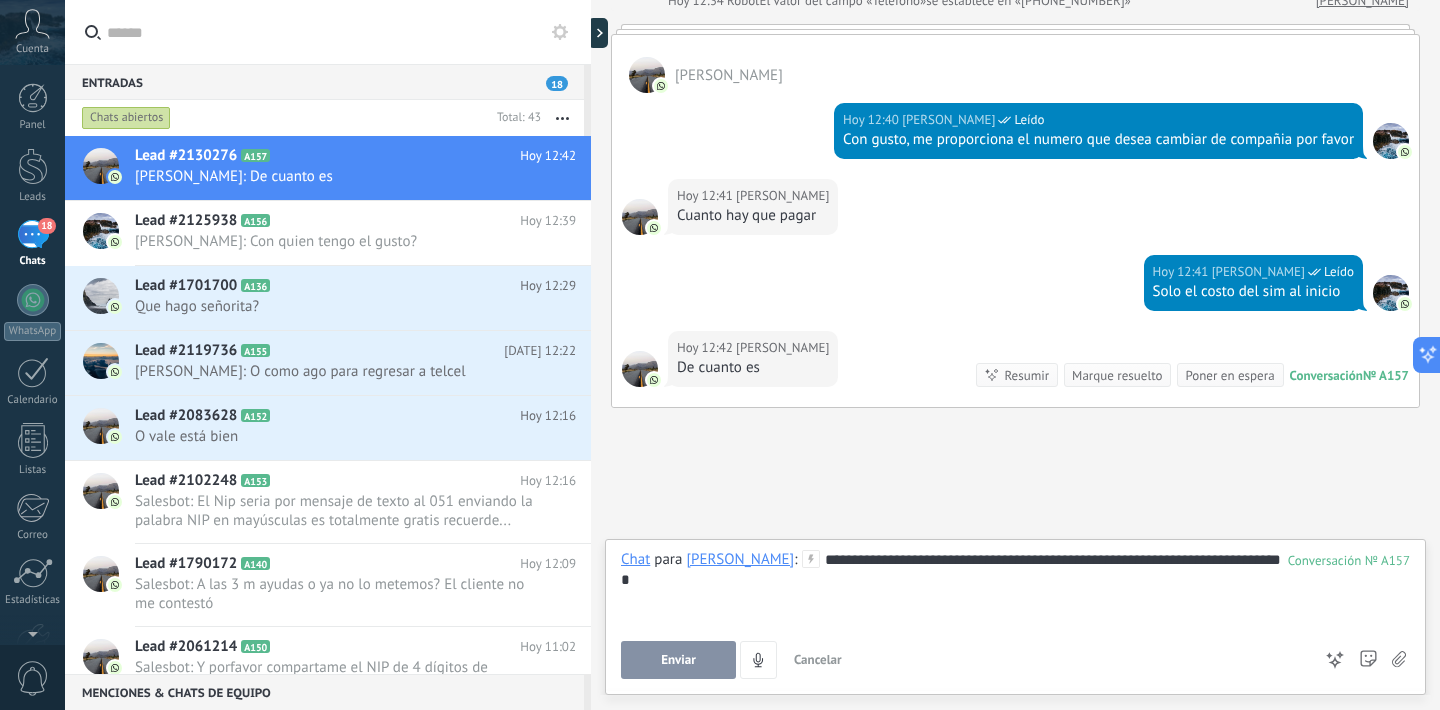 click on "**********" at bounding box center (1015, 588) 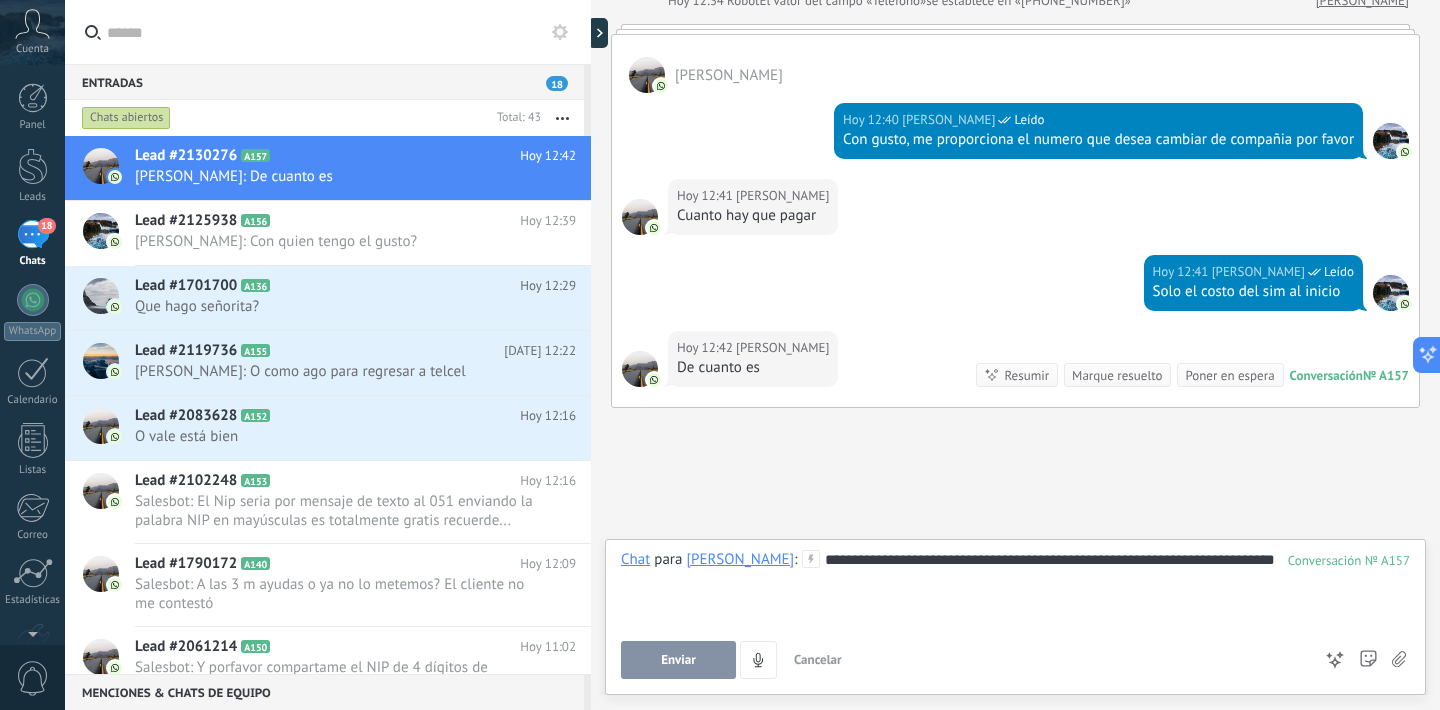 click on "**********" at bounding box center (1015, 588) 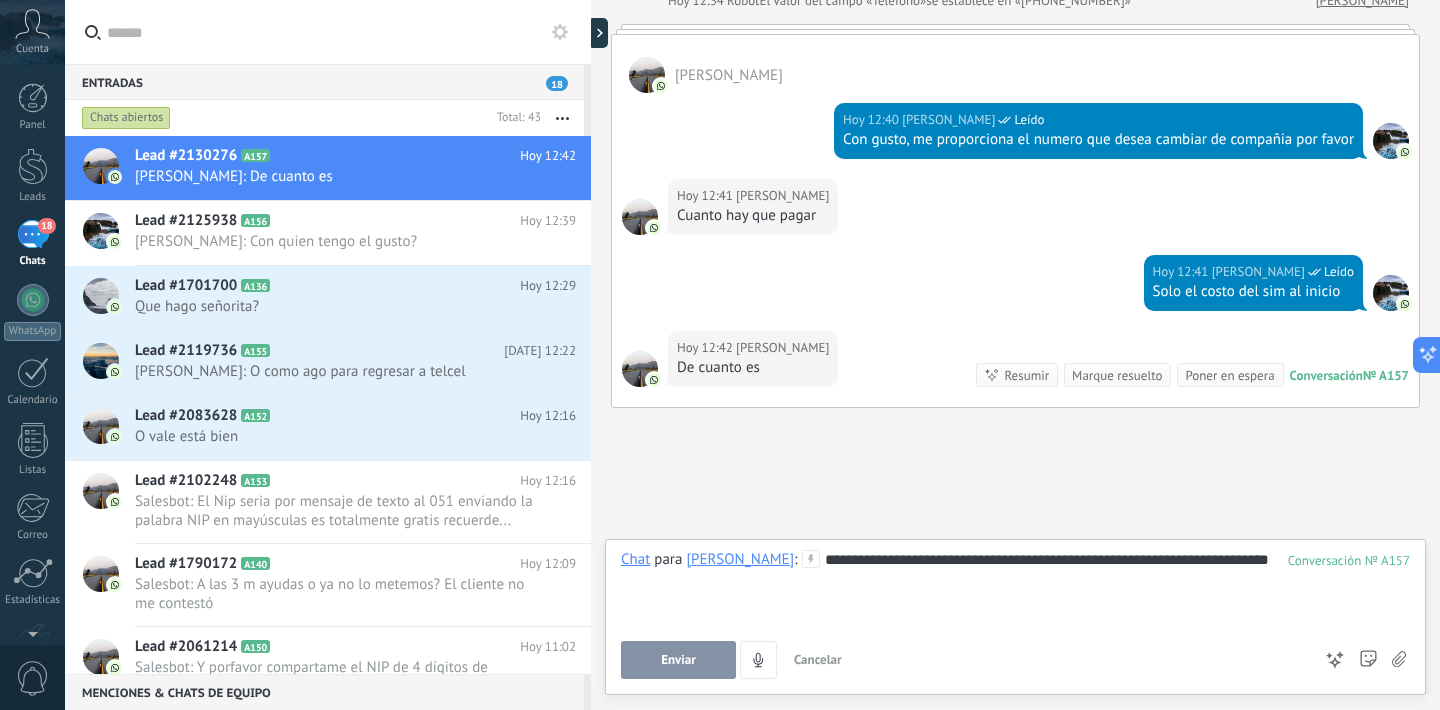 click on "**********" at bounding box center [1015, 588] 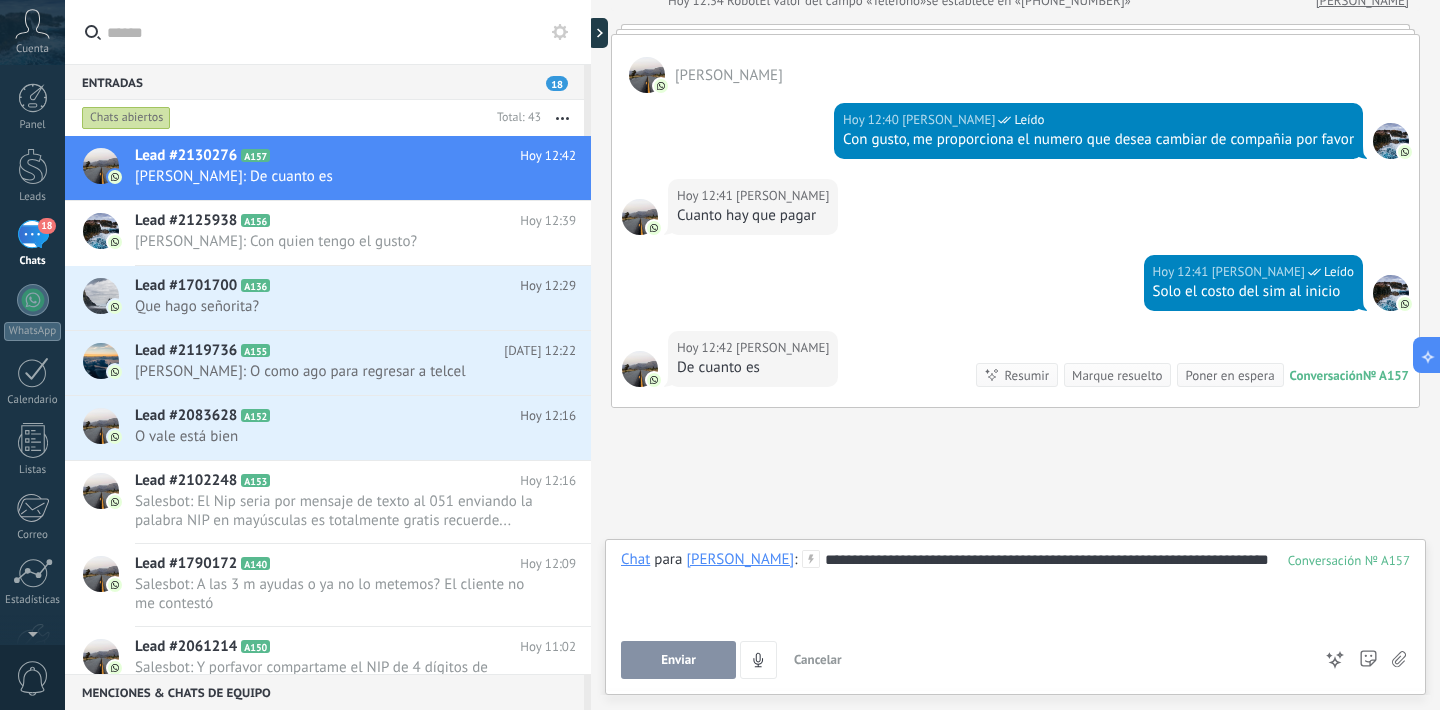 click on "Enviar" at bounding box center (678, 660) 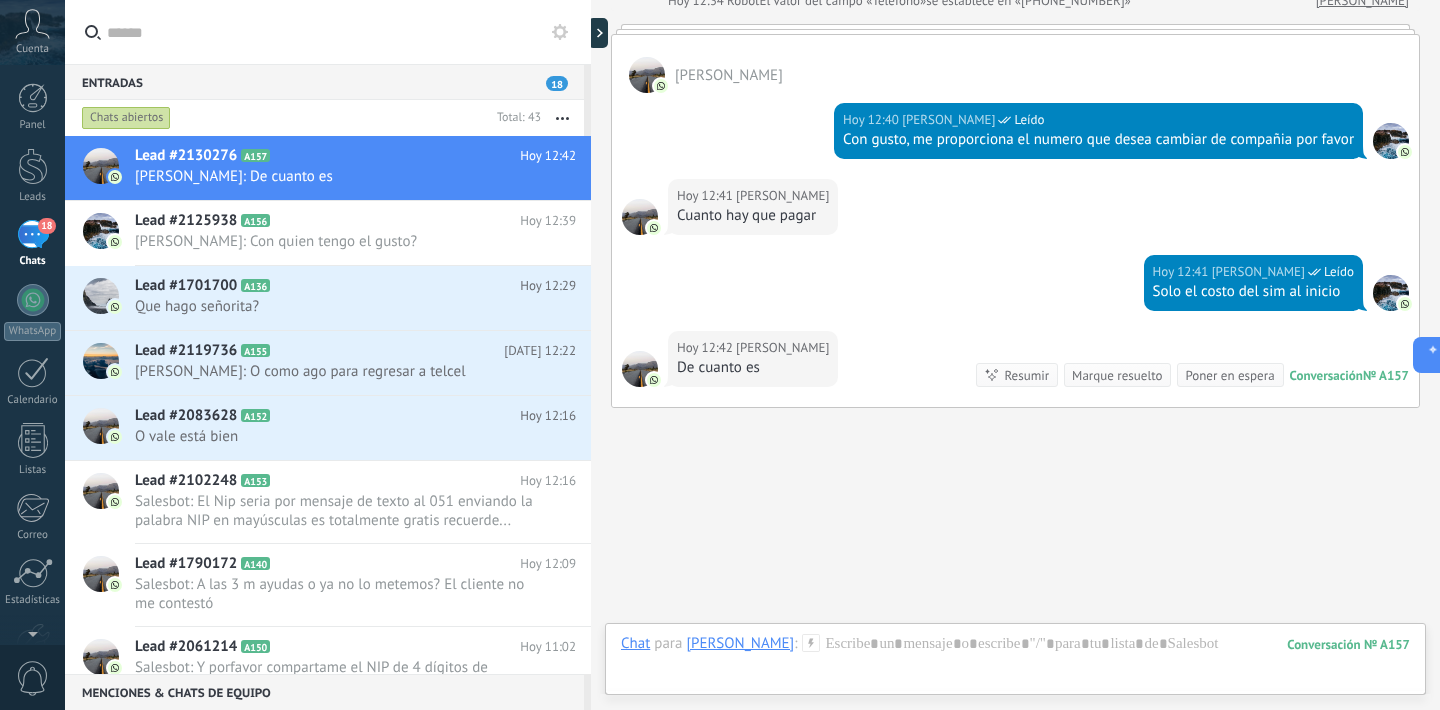 scroll, scrollTop: 423, scrollLeft: 0, axis: vertical 